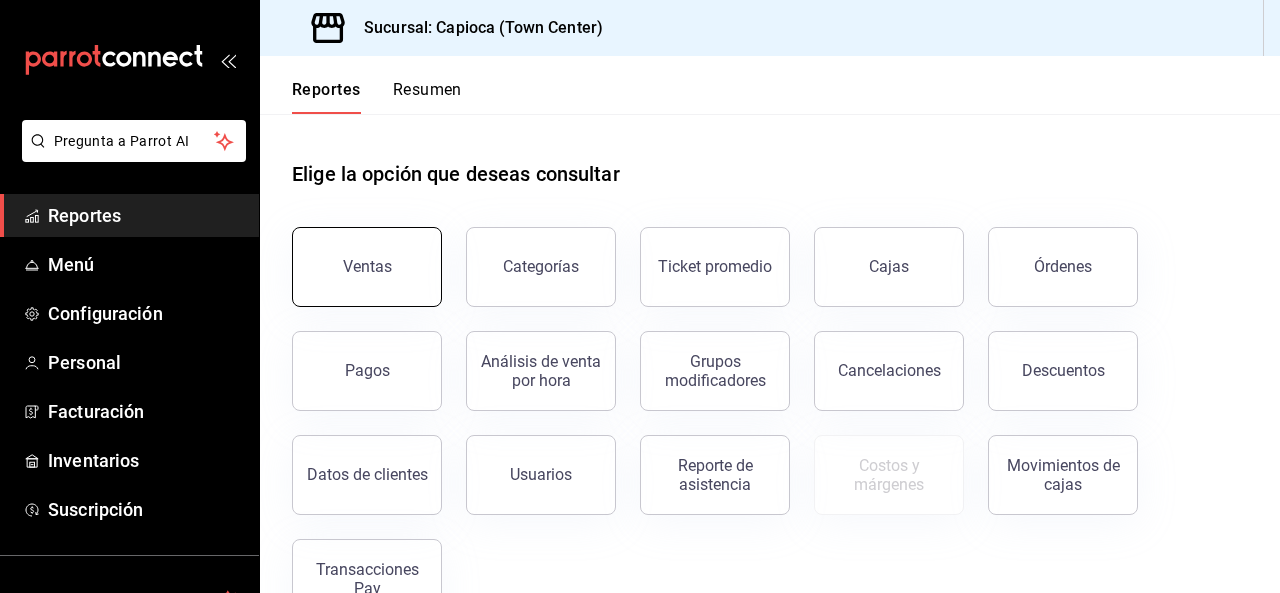 scroll, scrollTop: 0, scrollLeft: 0, axis: both 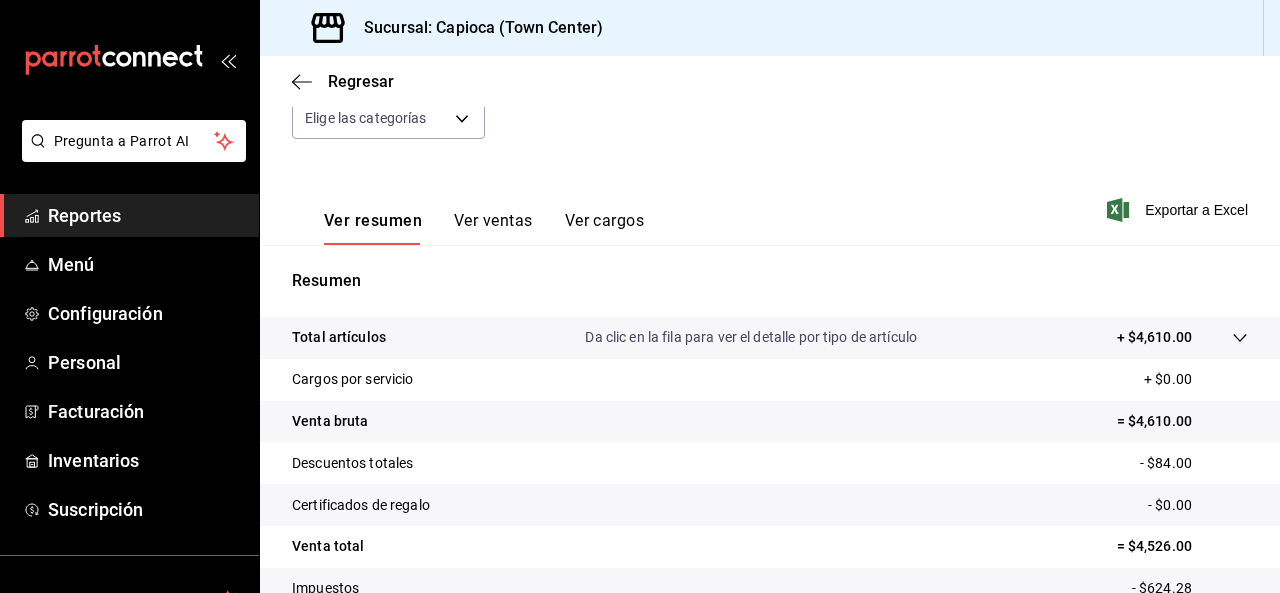 click on "Ver ventas" at bounding box center (493, 228) 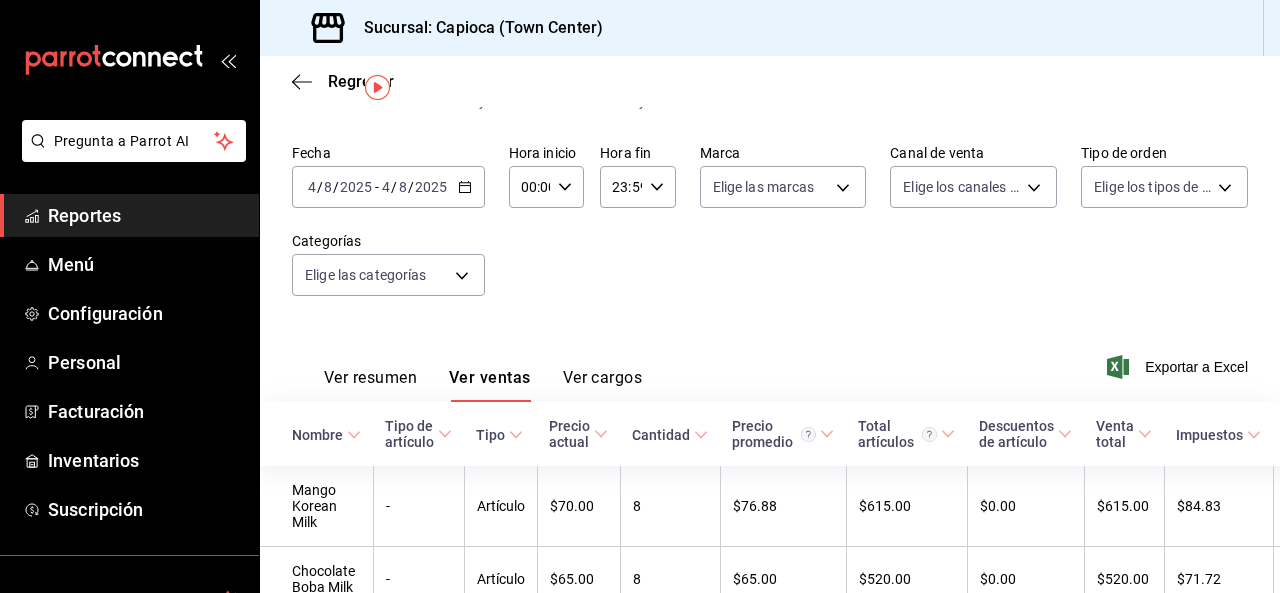 scroll, scrollTop: 38, scrollLeft: 0, axis: vertical 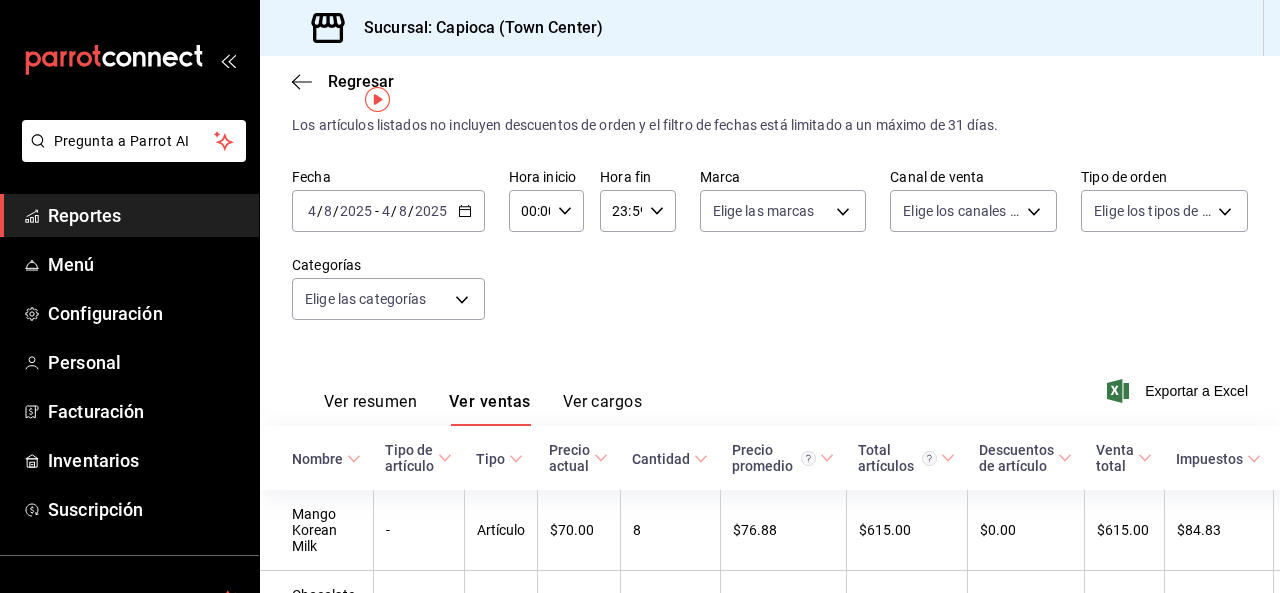 click 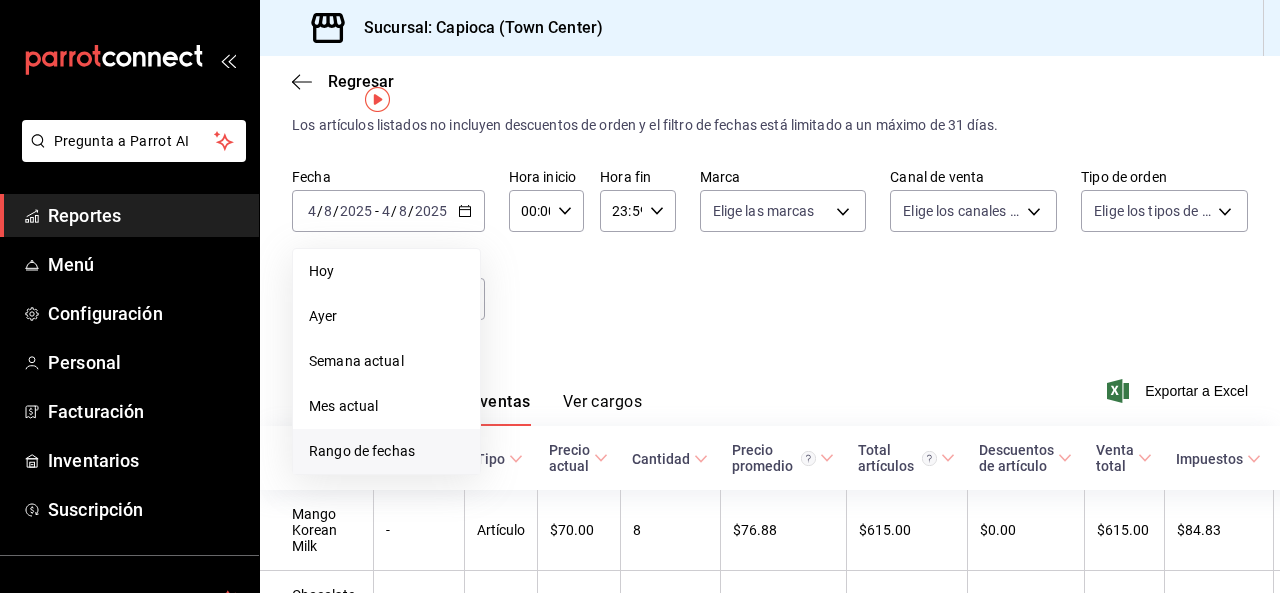 drag, startPoint x: 363, startPoint y: 453, endPoint x: 328, endPoint y: 449, distance: 35.22783 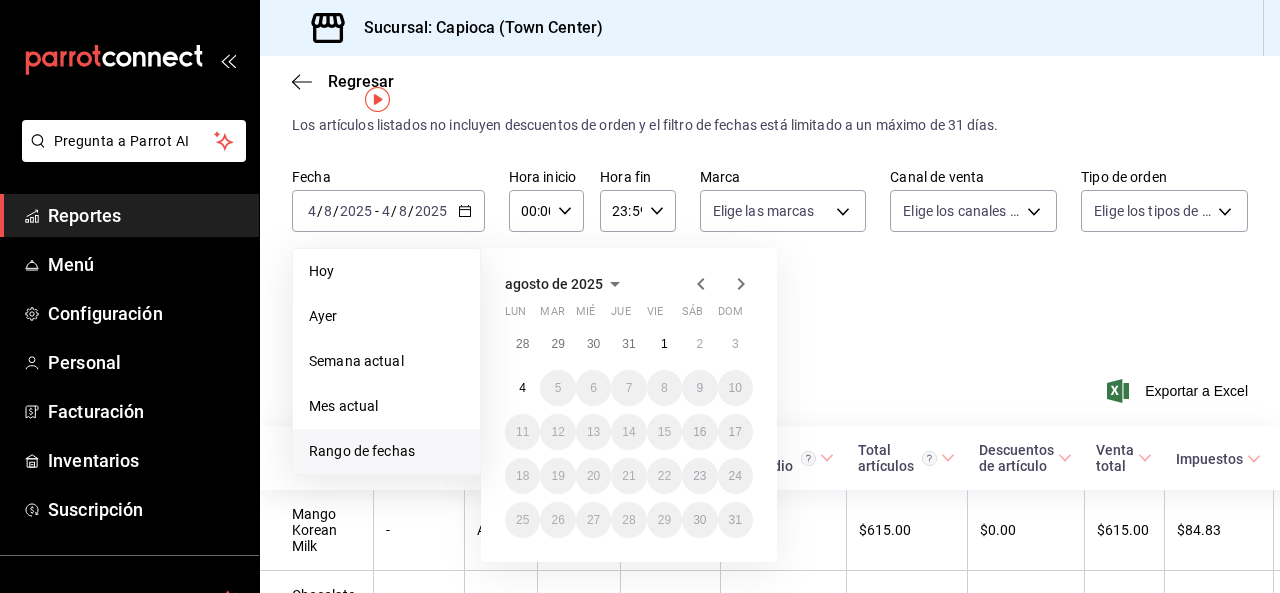click 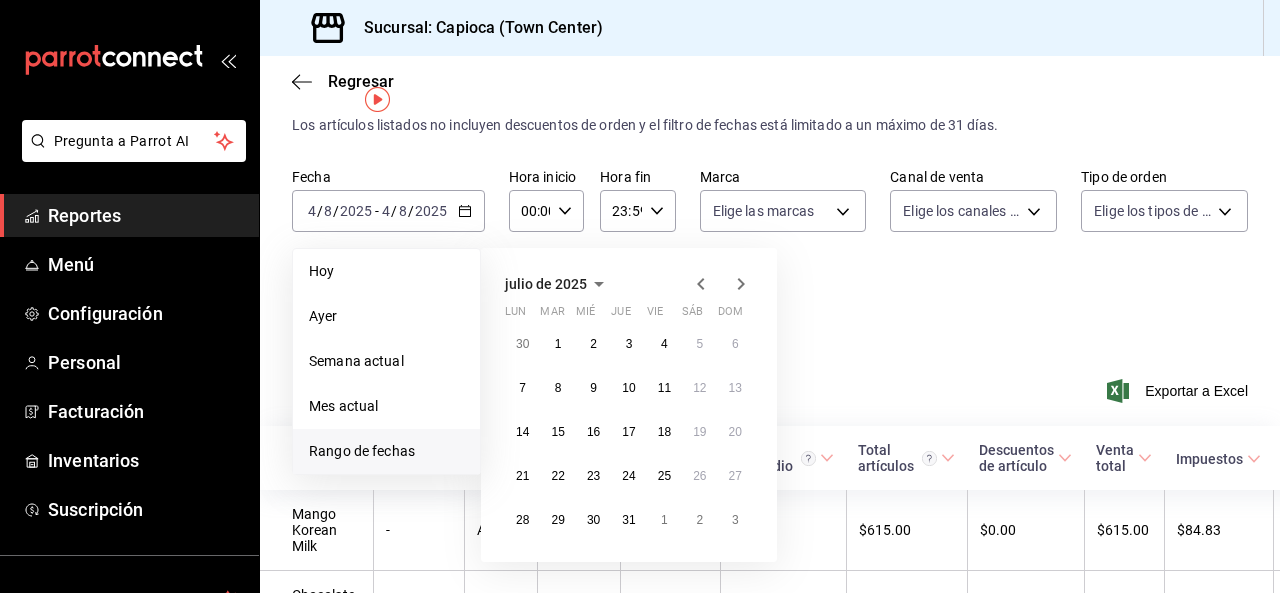 click 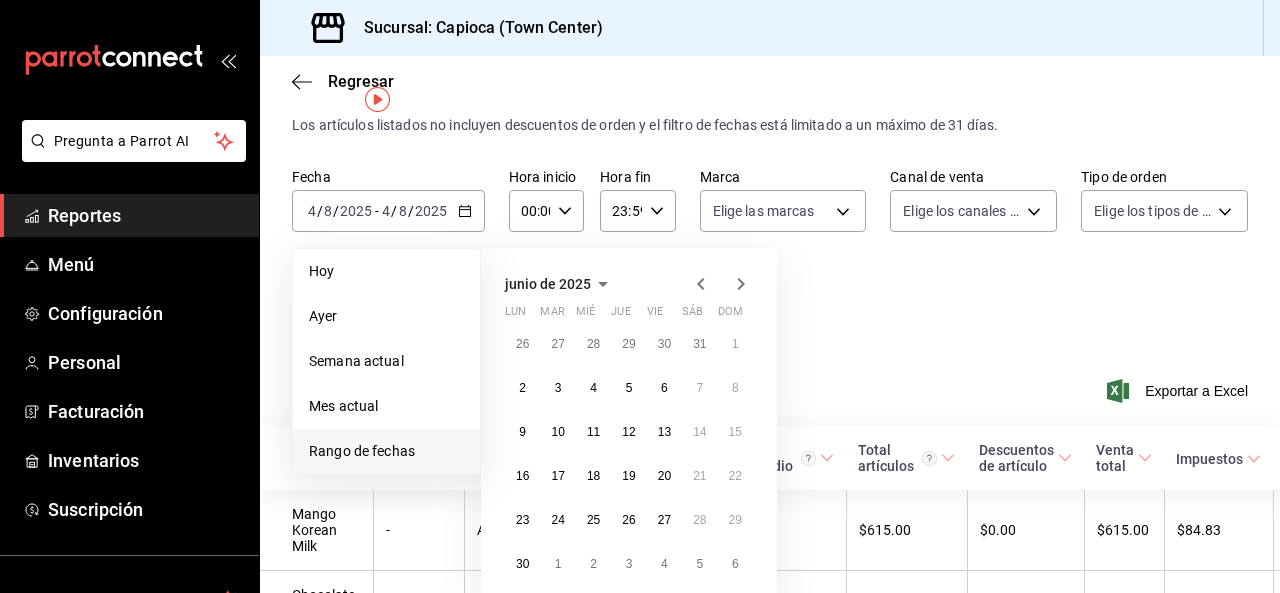 click 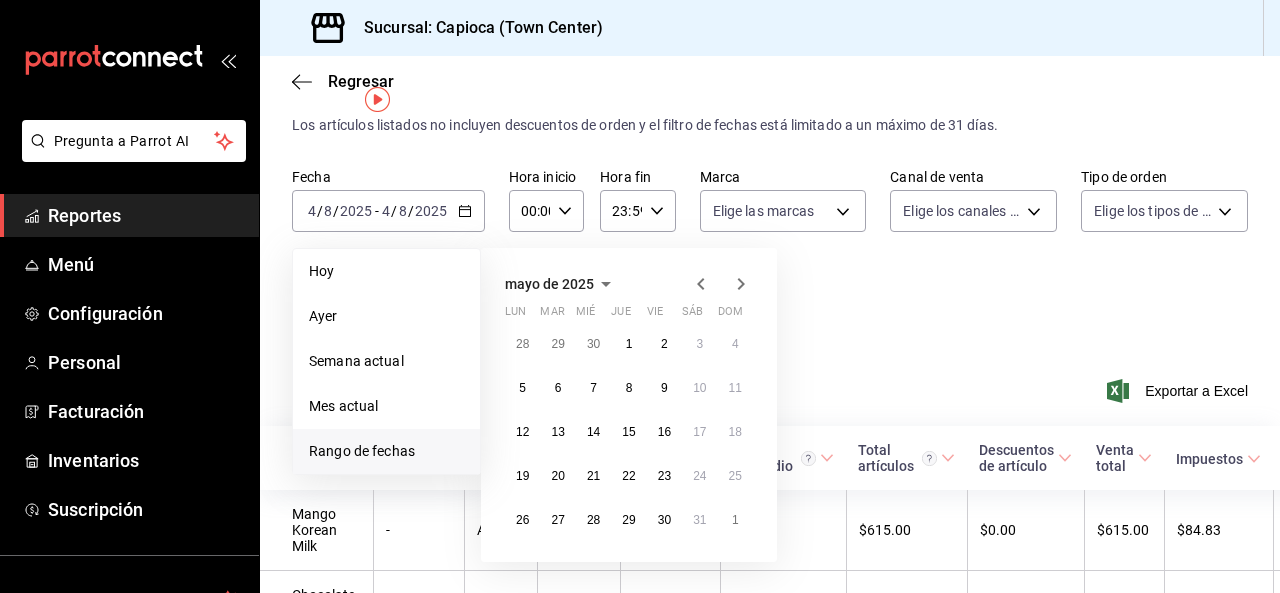 click 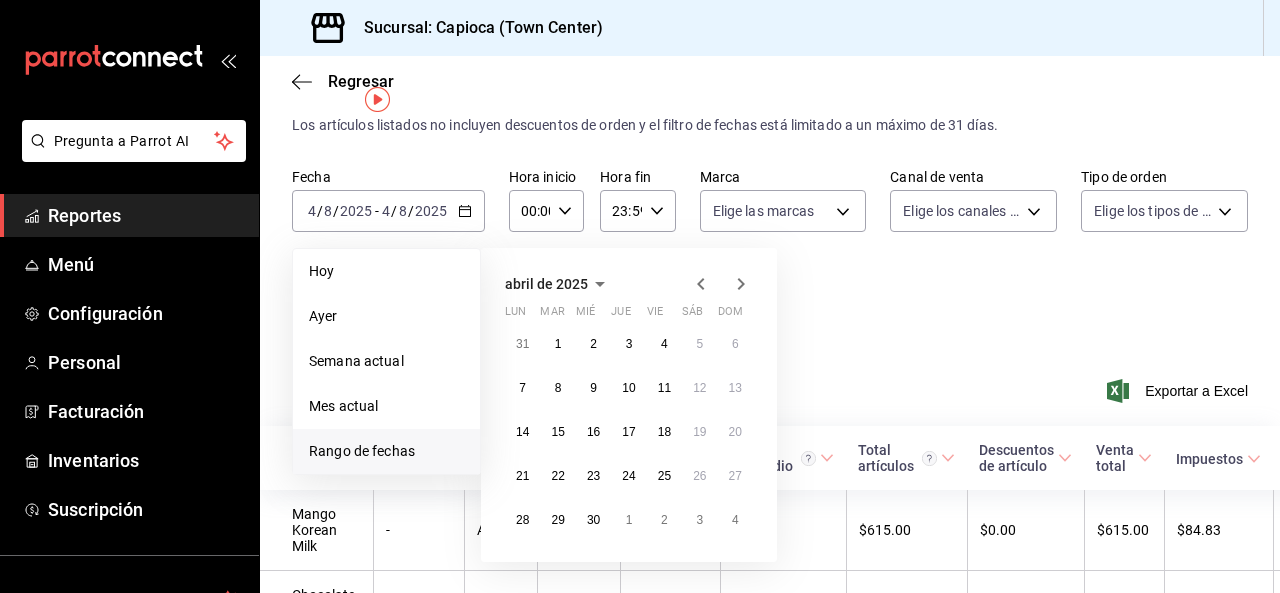 click 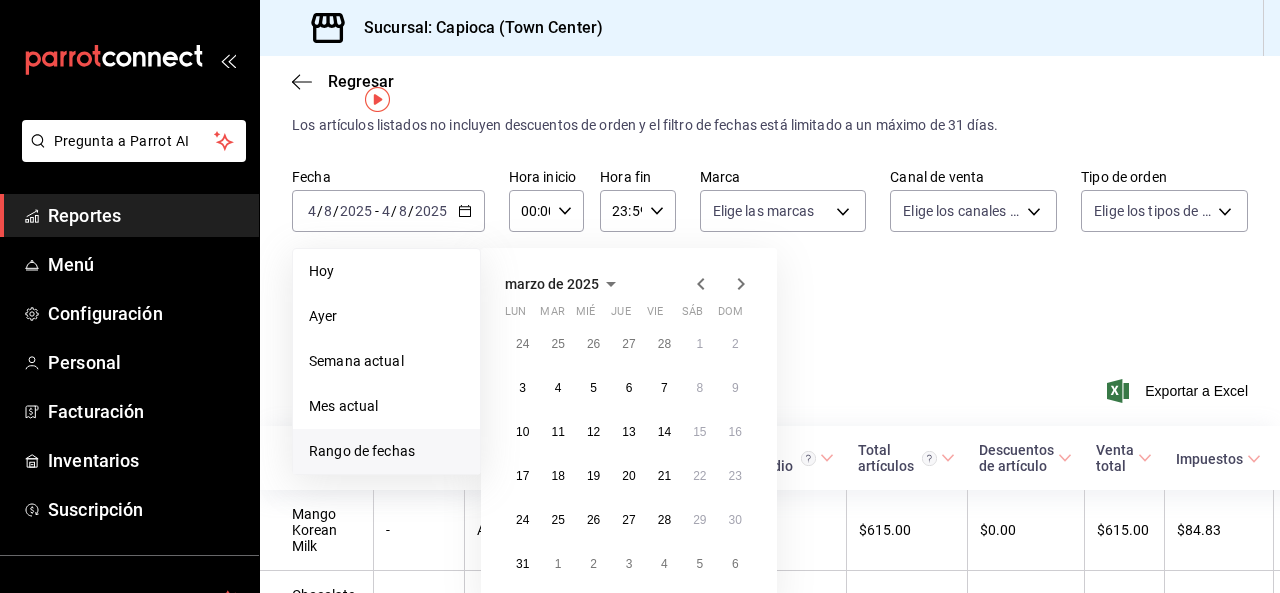 click 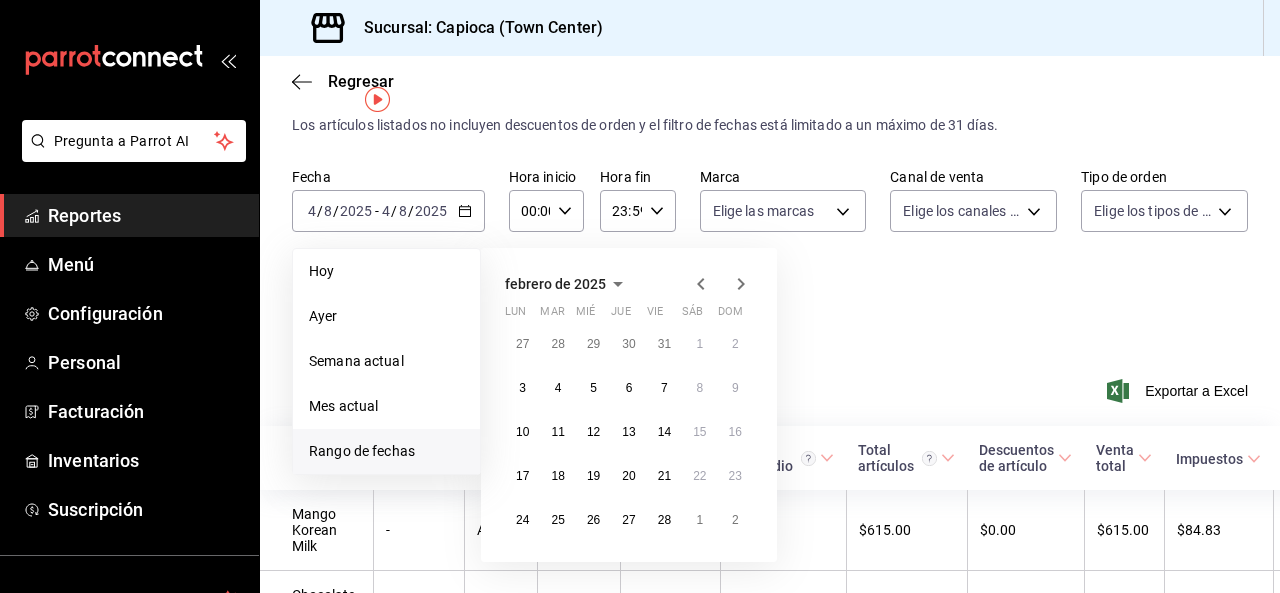 click 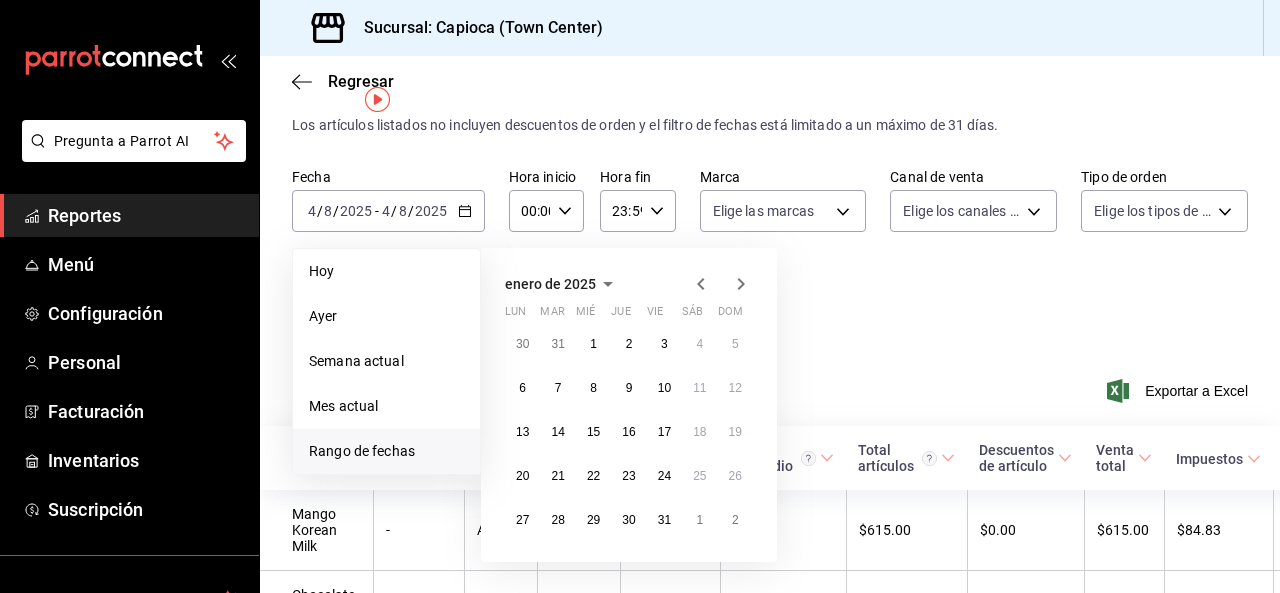 click 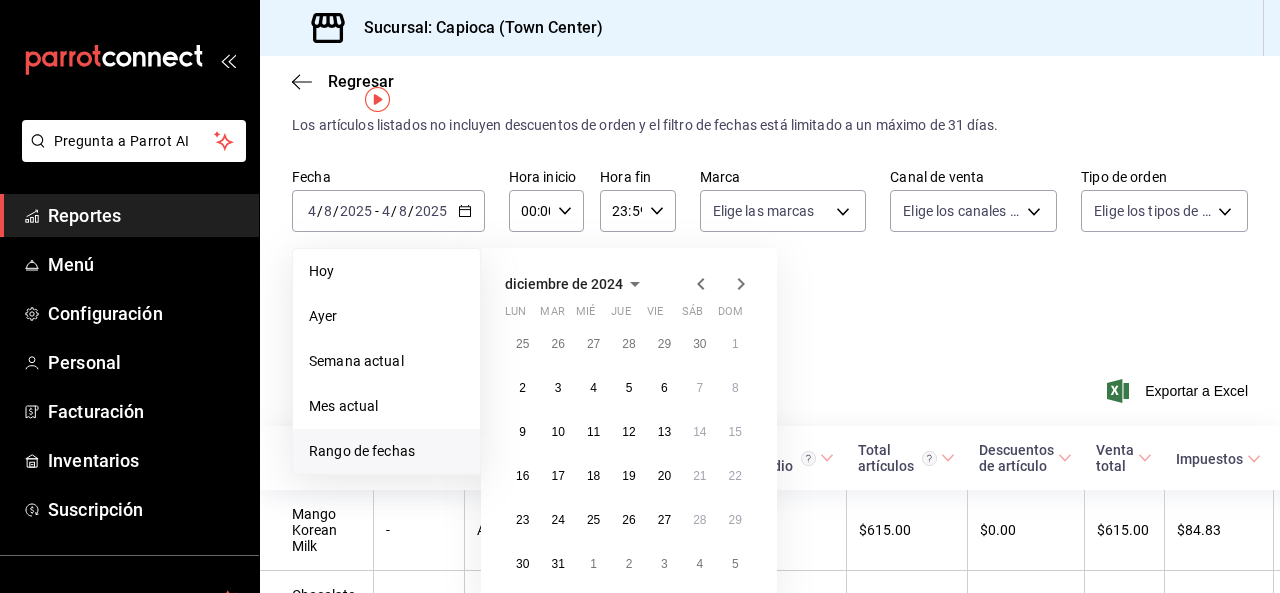 click 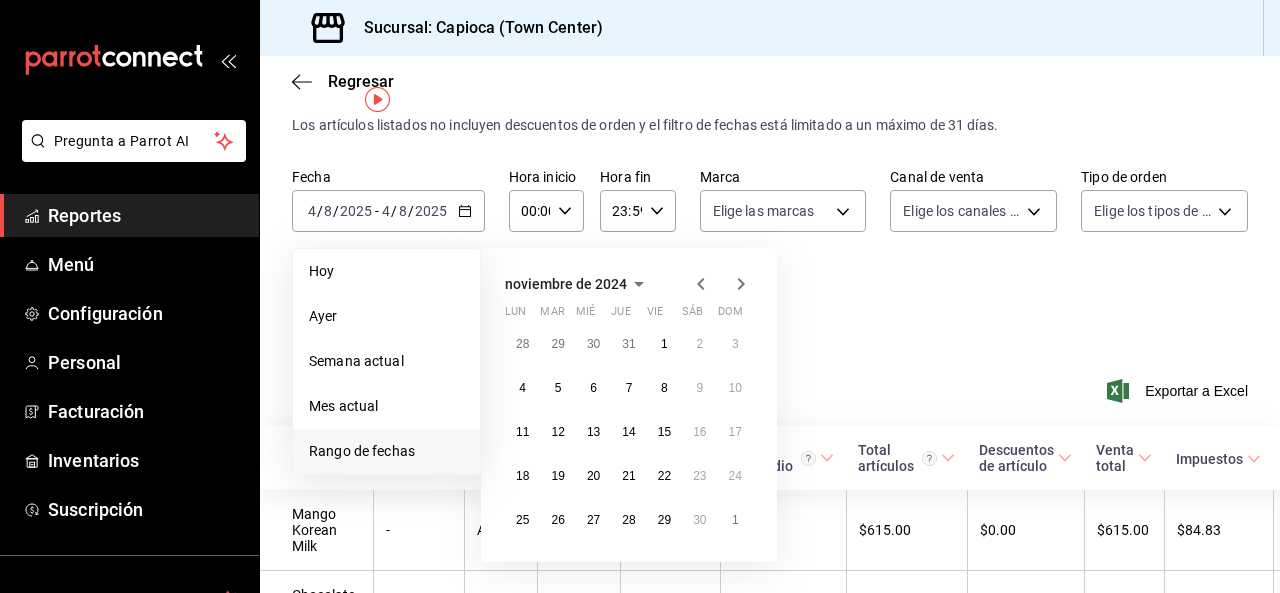 click 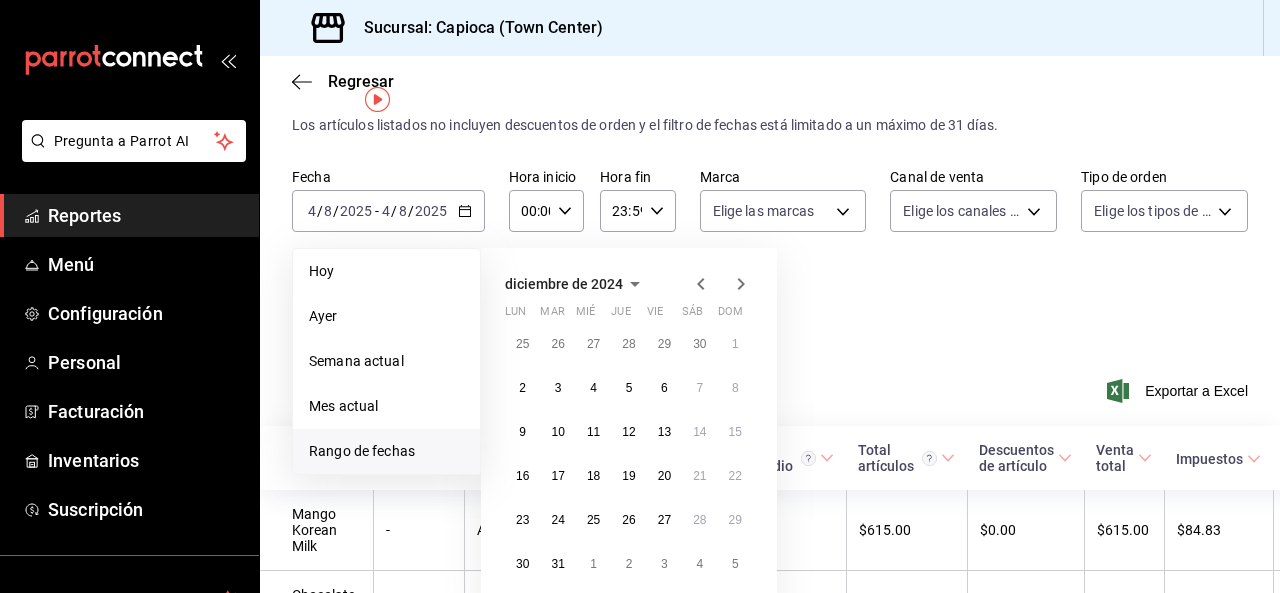 click 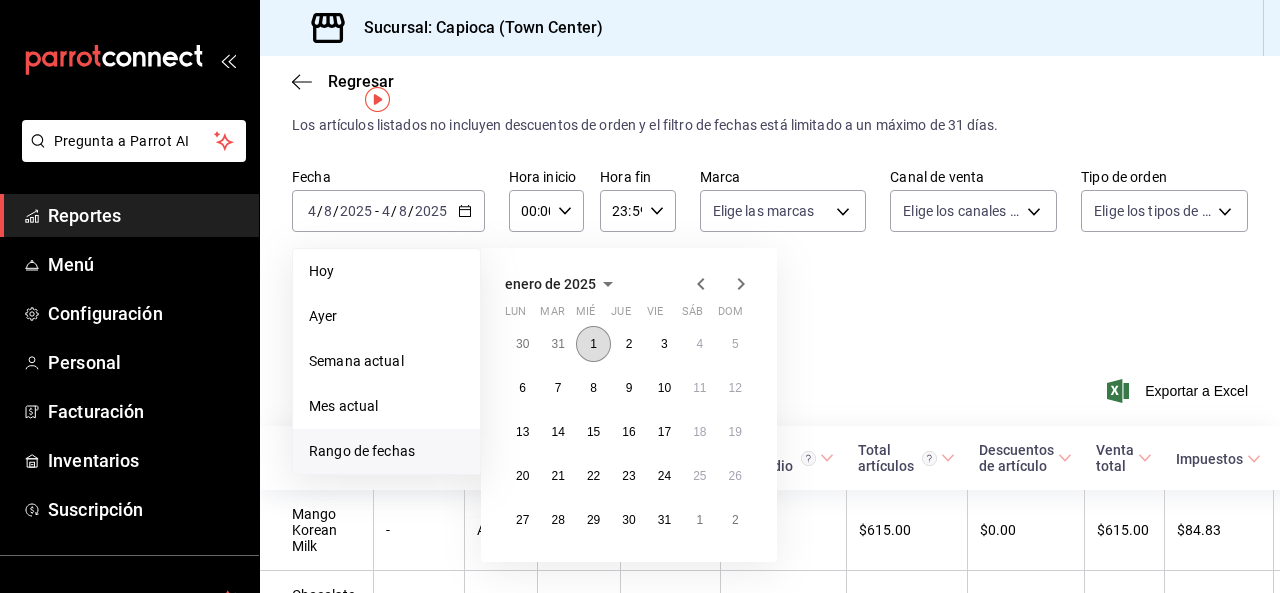 click on "1" at bounding box center (593, 344) 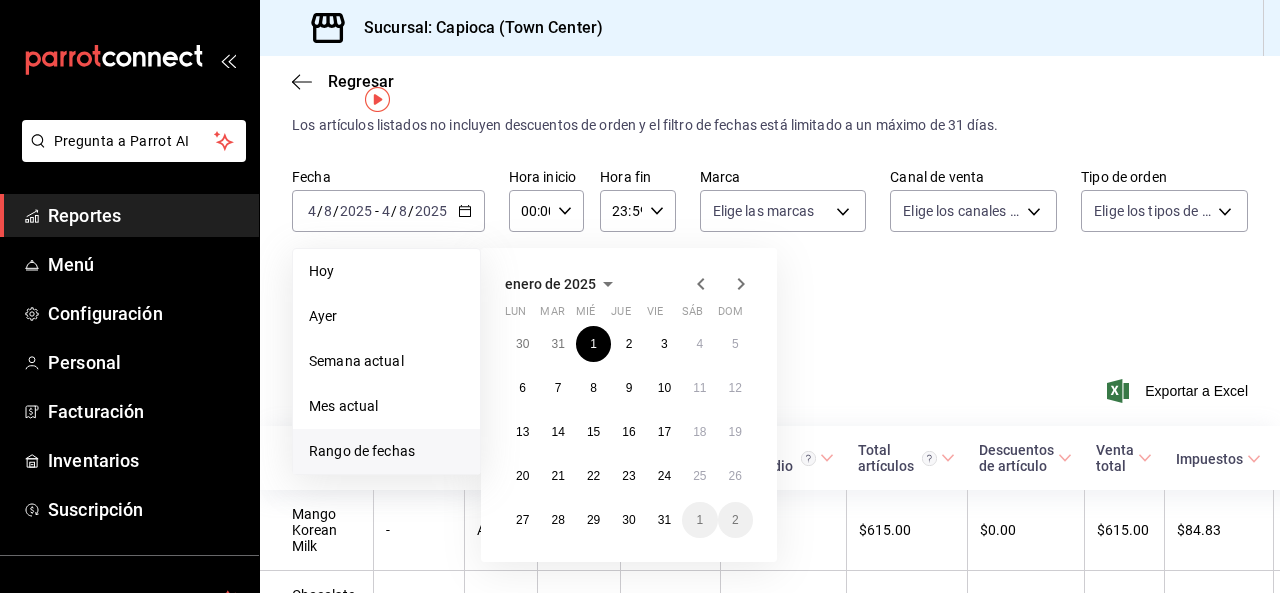 click 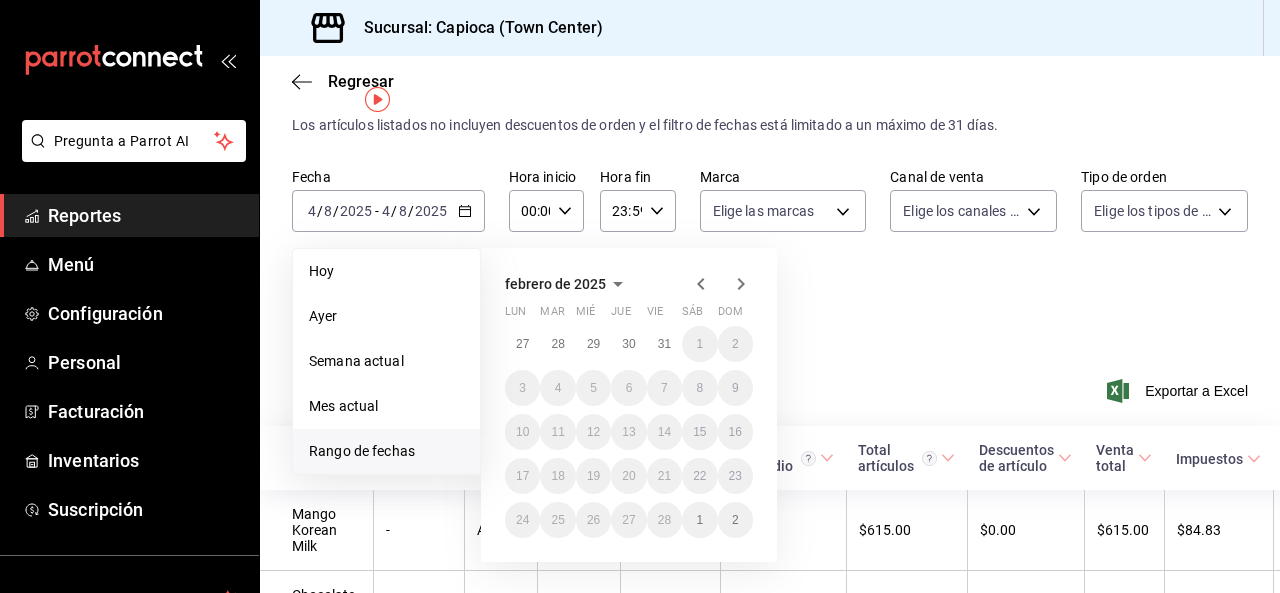 click 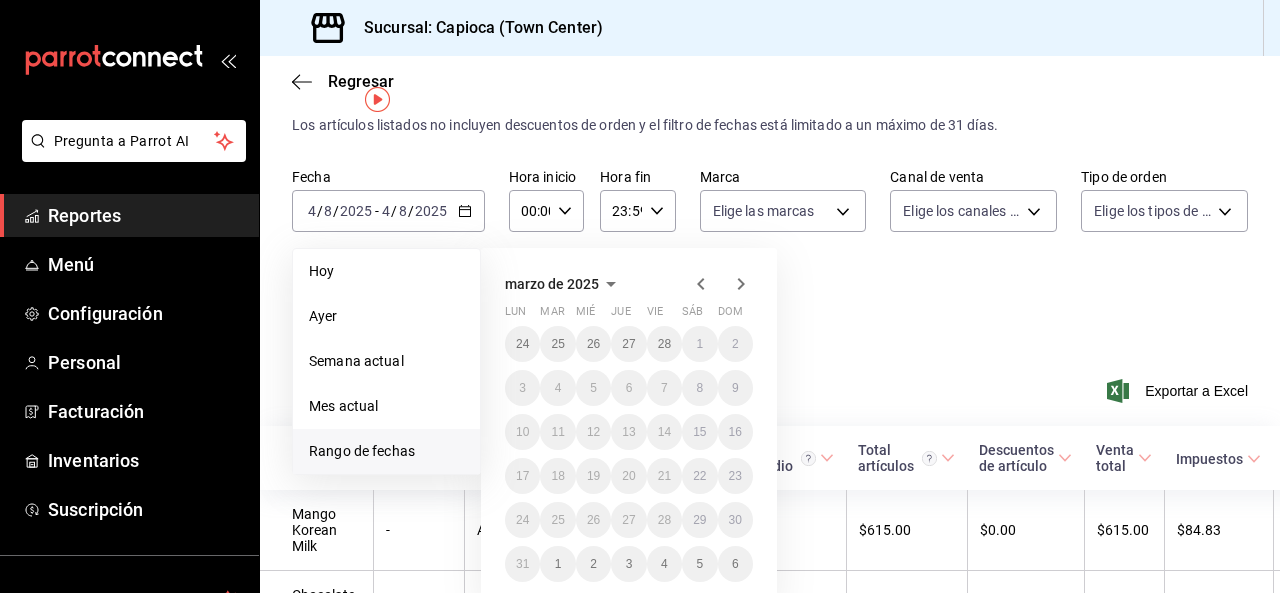 click 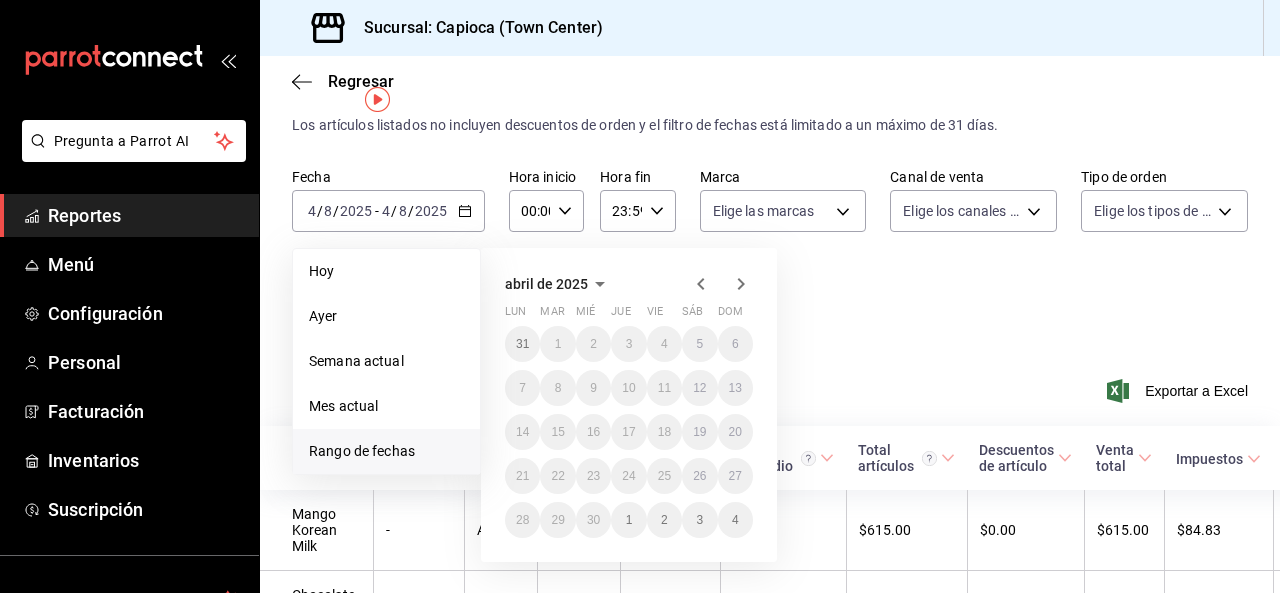 click 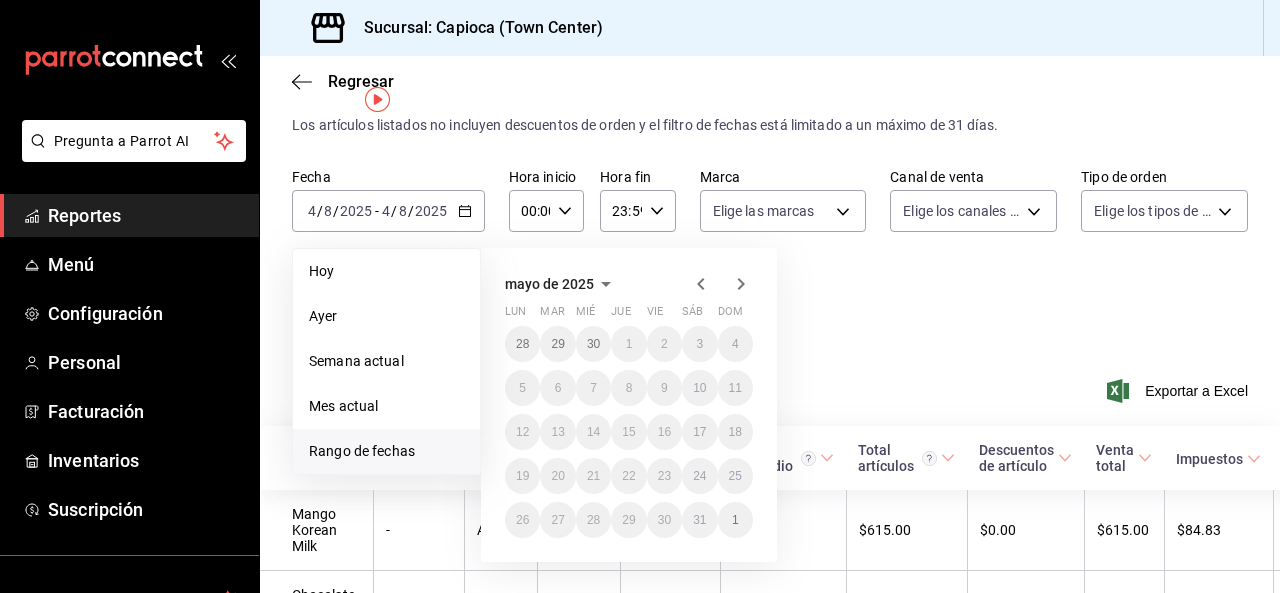 click 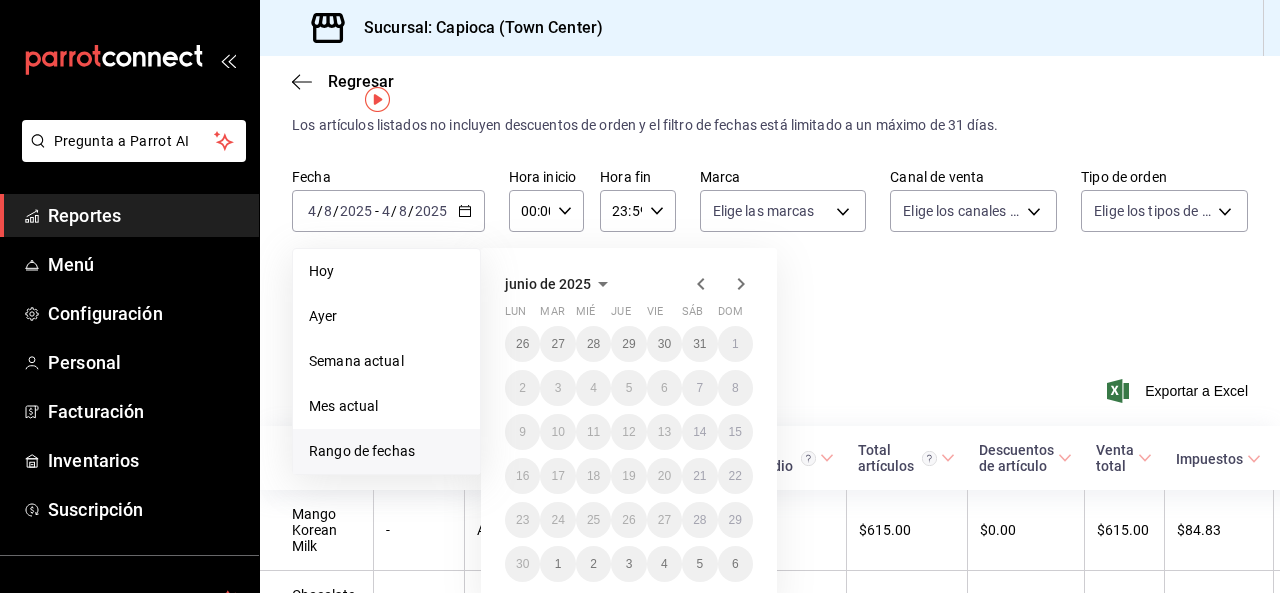 click 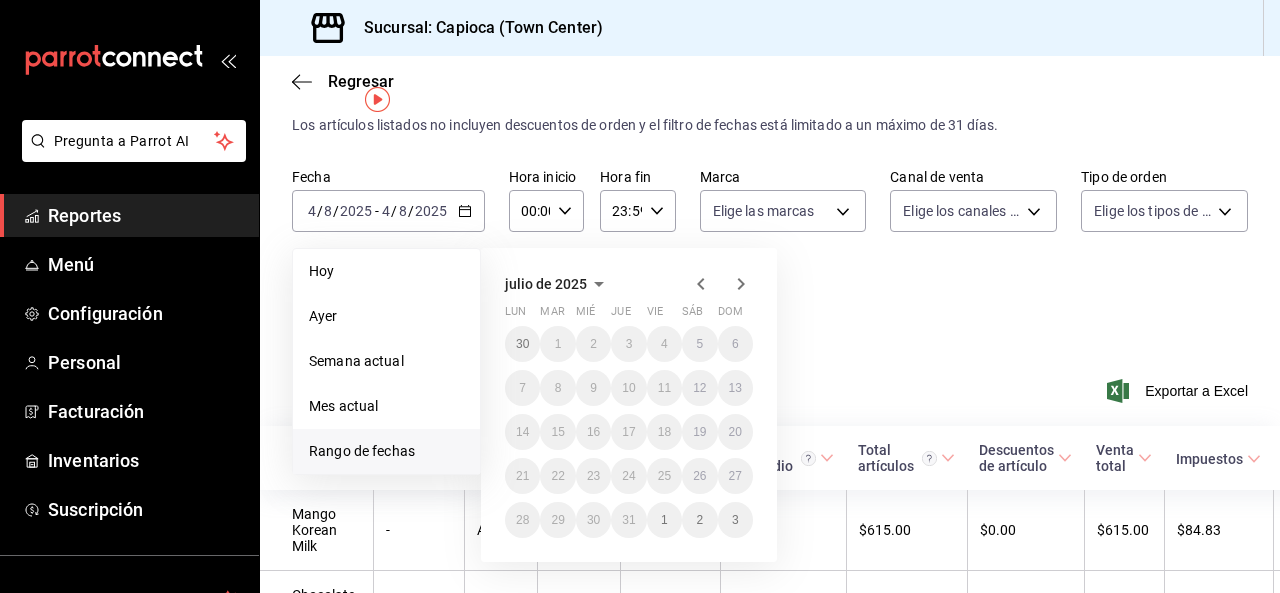 click 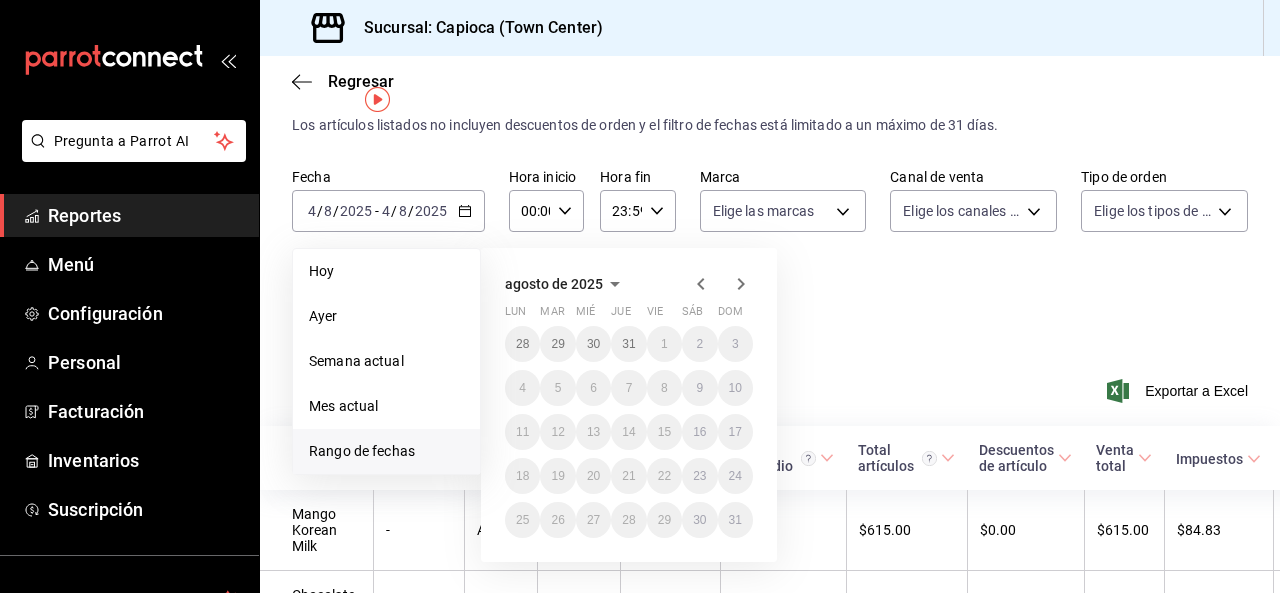 click 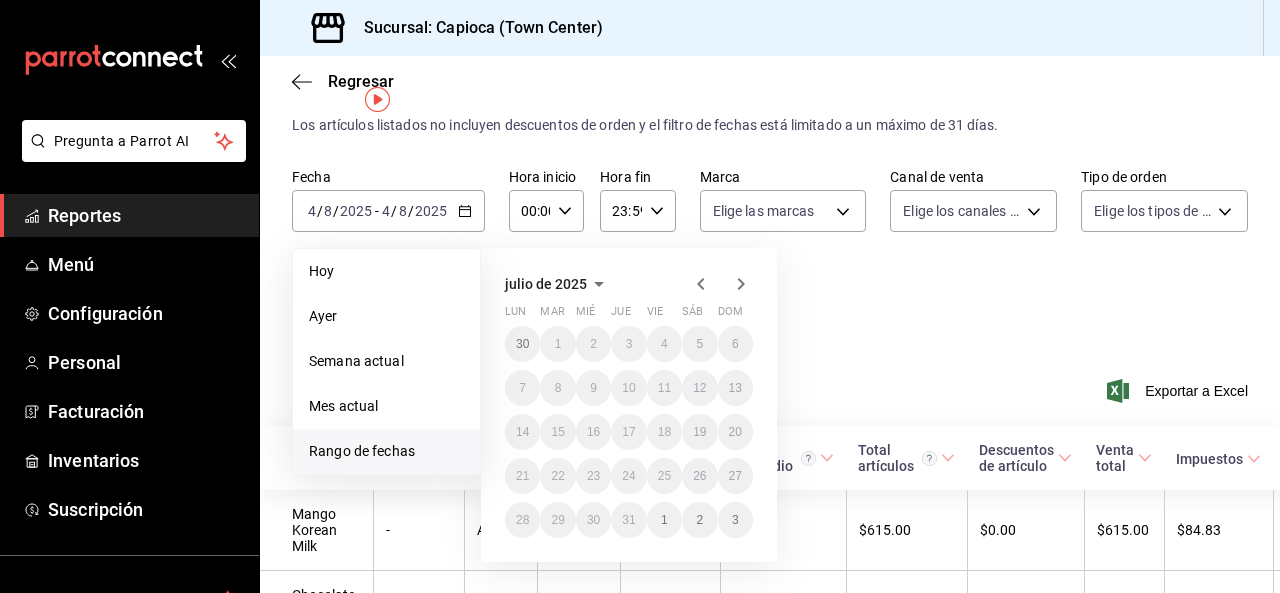 click 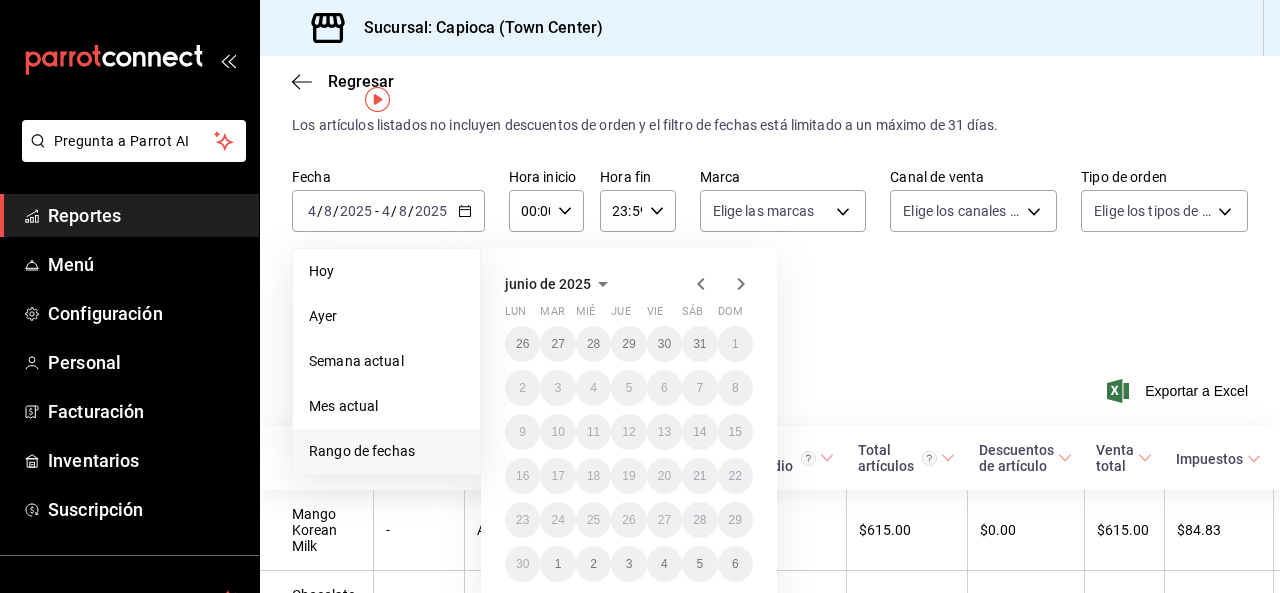 click 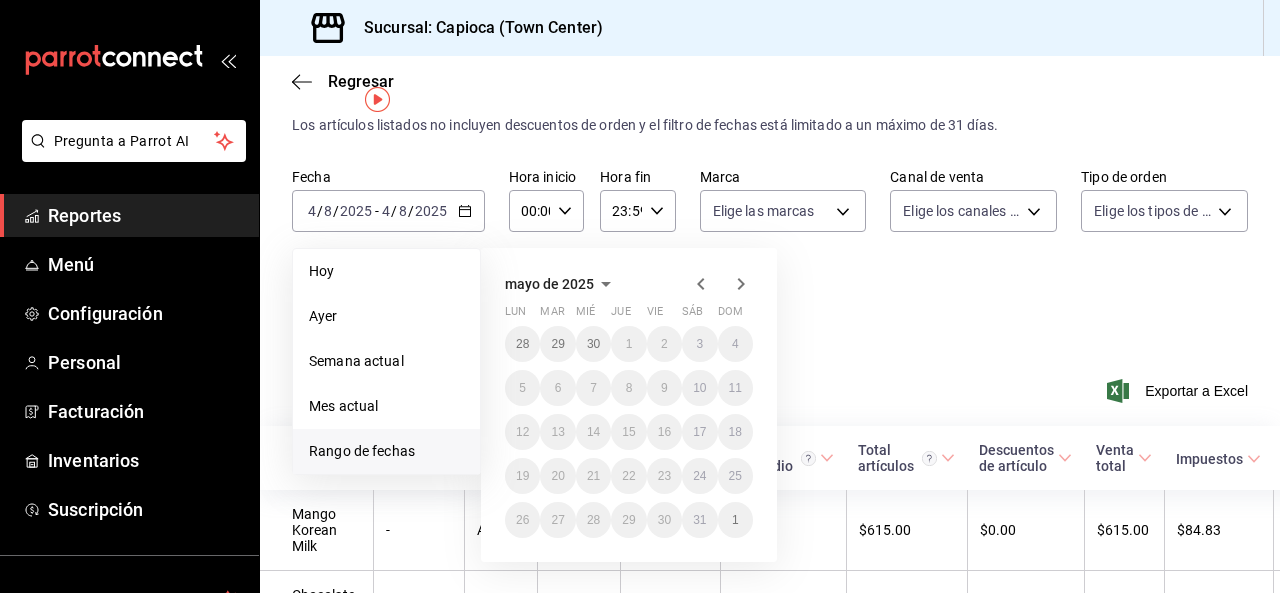 click 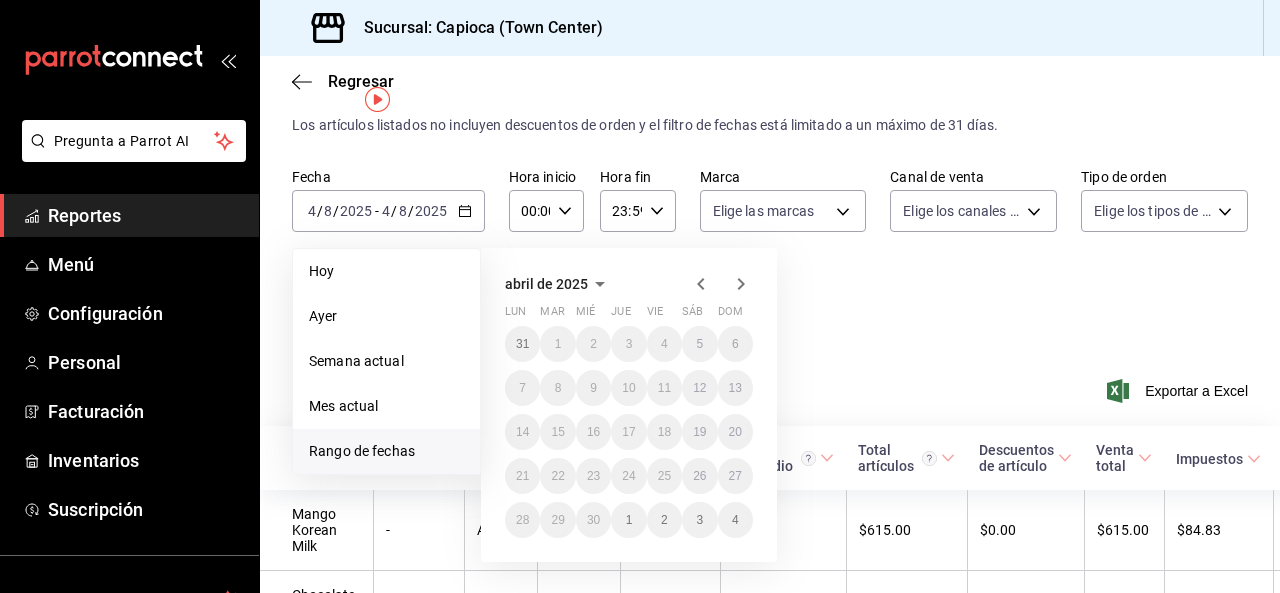 click 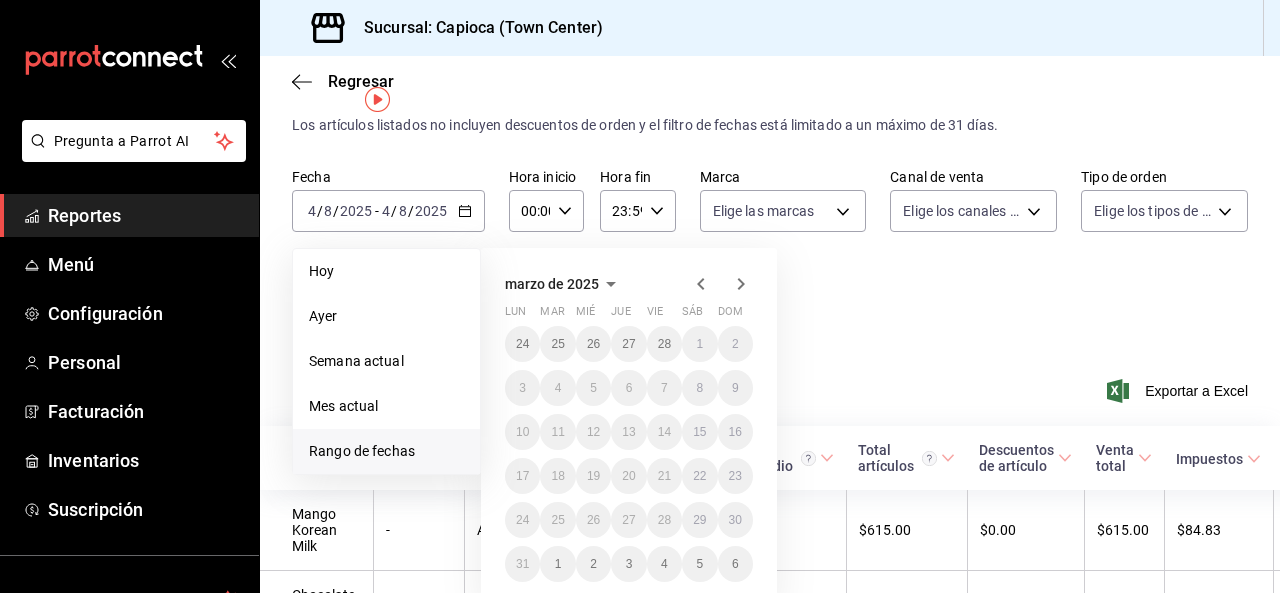 click 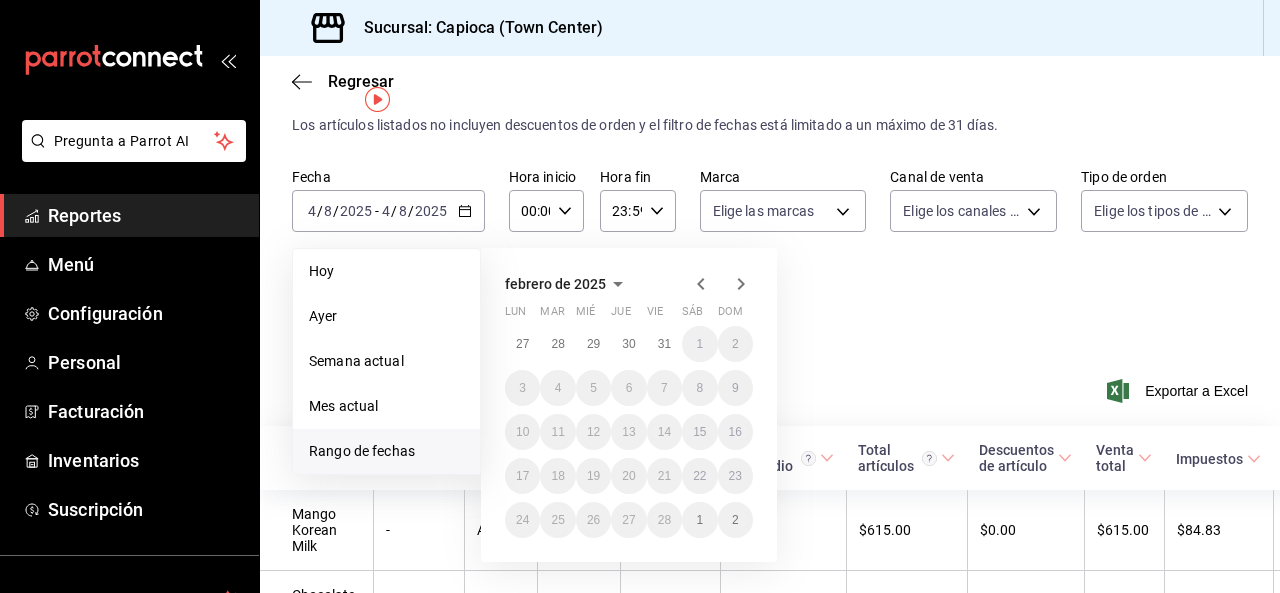 click 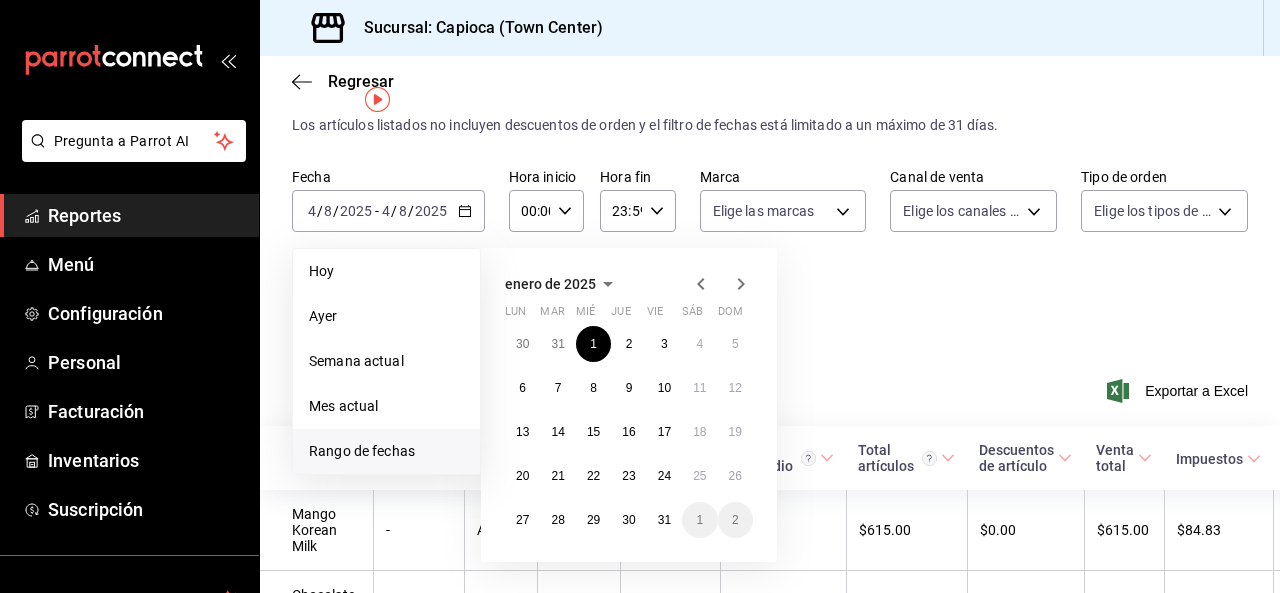 click 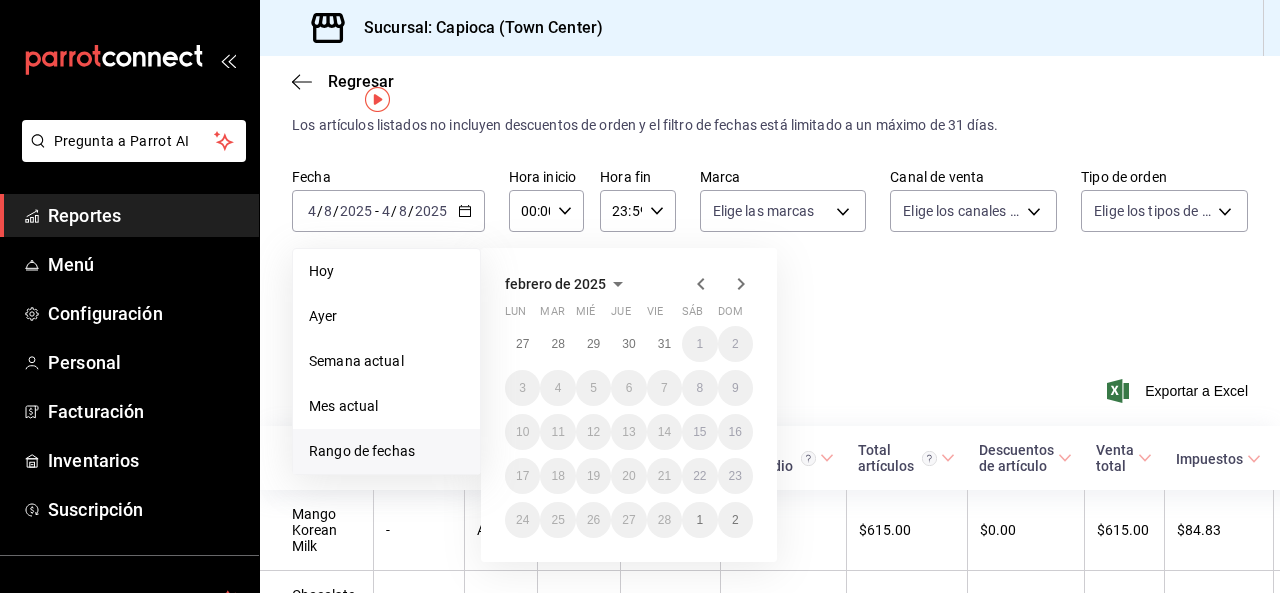 click 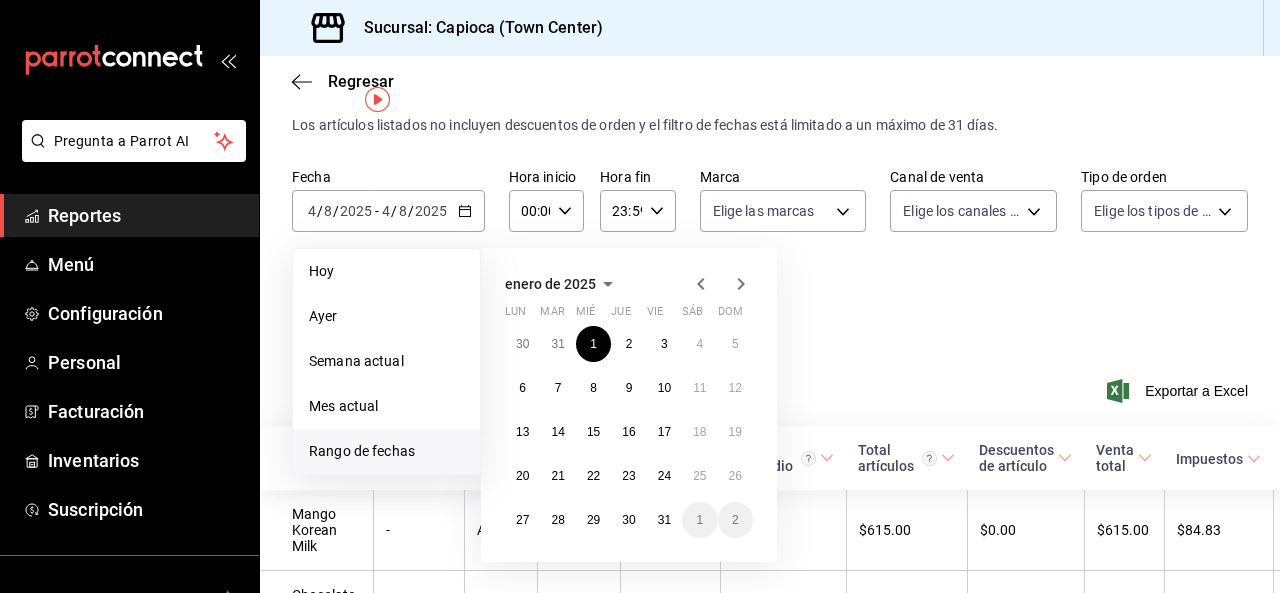 click on "enero de 2025 lun mar mié jue vie sáb dom 30 31 1 2 3 4 5 6 7 8 9 10 11 12 13 14 15 16 17 18 19 20 21 22 23 24 25 26 27 28 29 30 31 1 2" at bounding box center [656, 397] 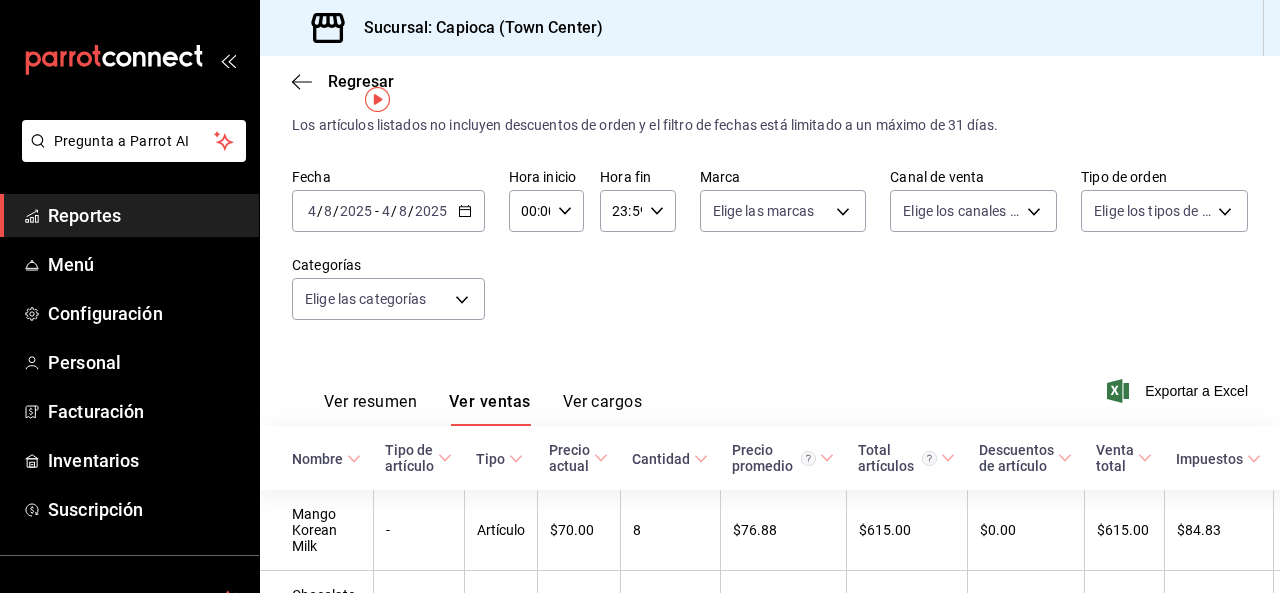 click 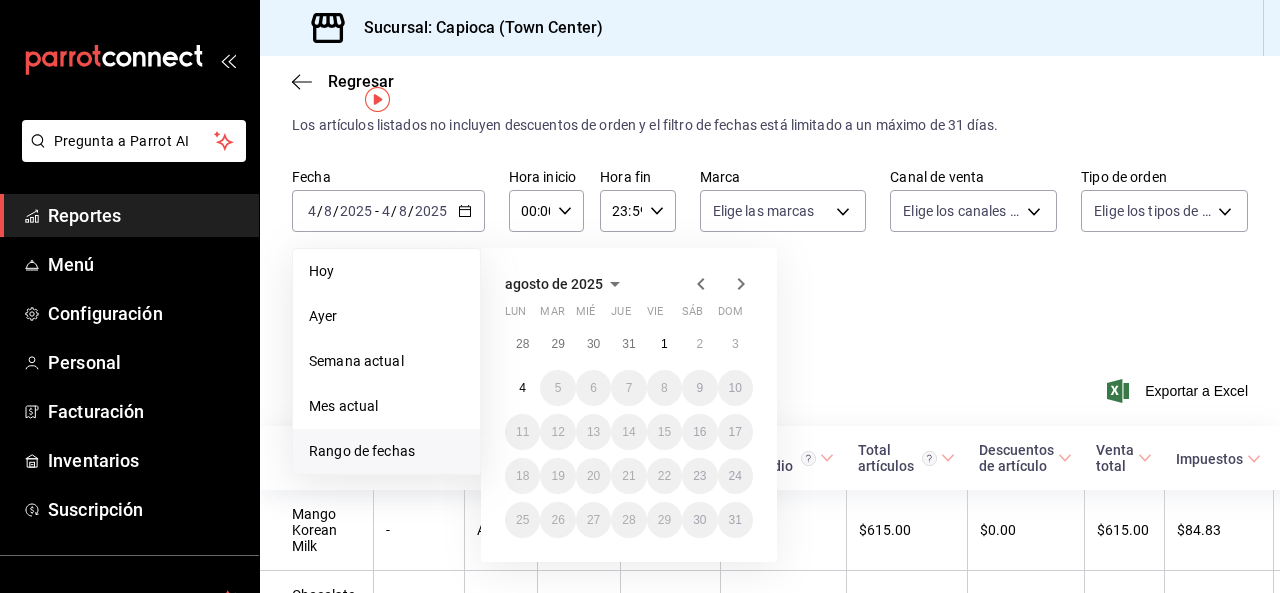 click 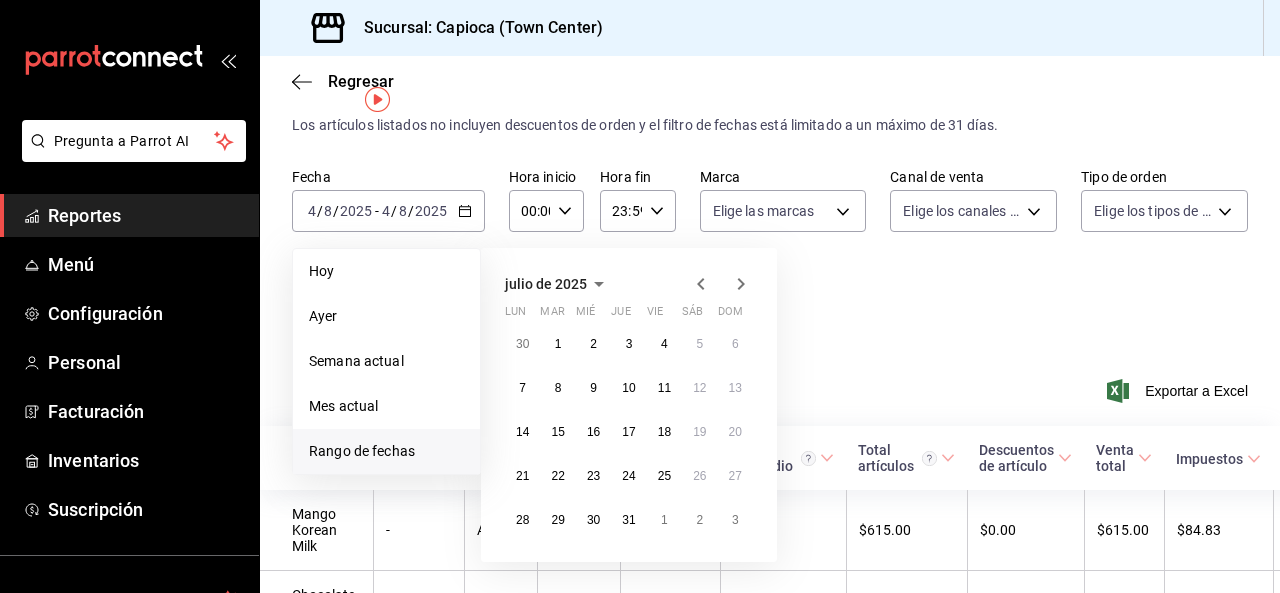 click 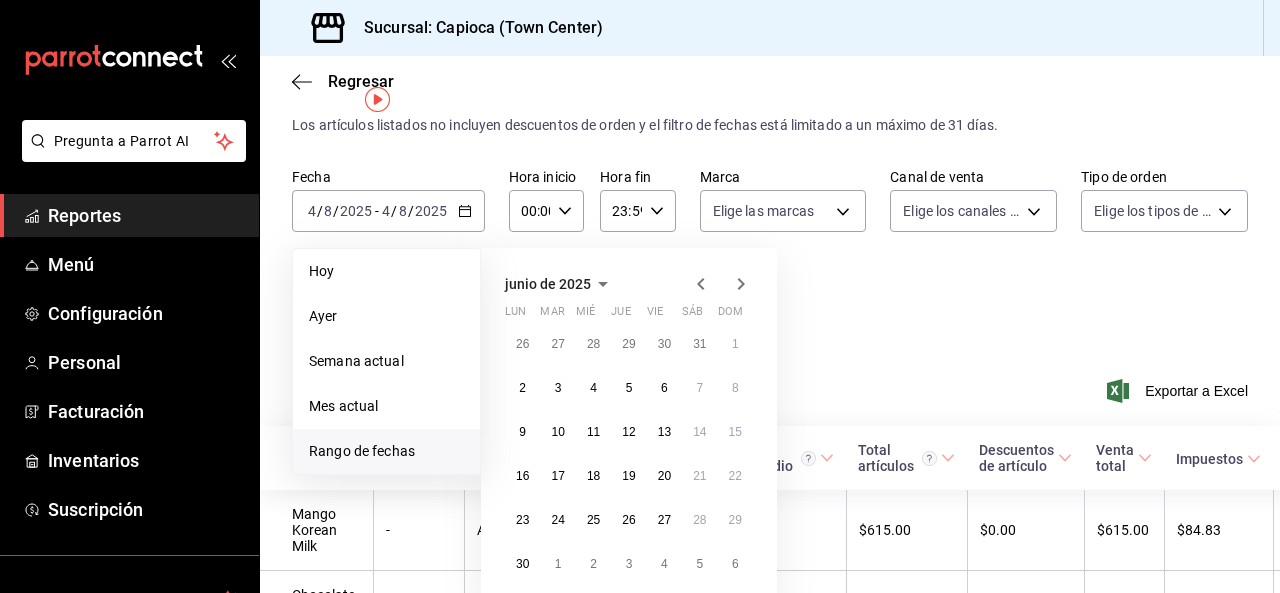 click 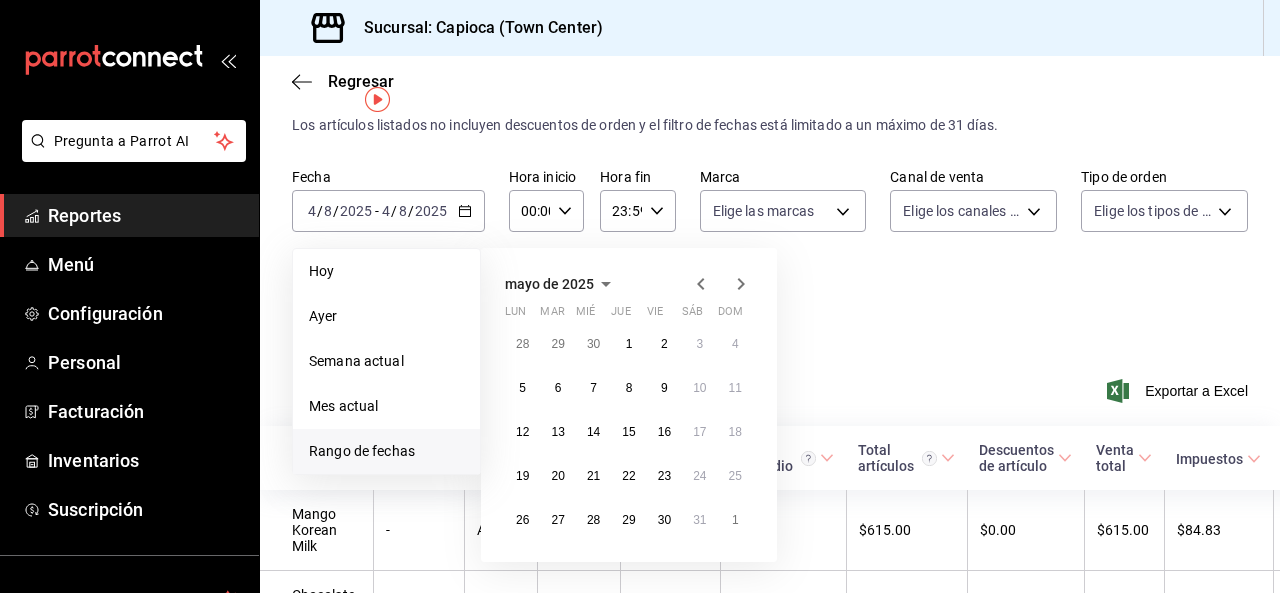 click 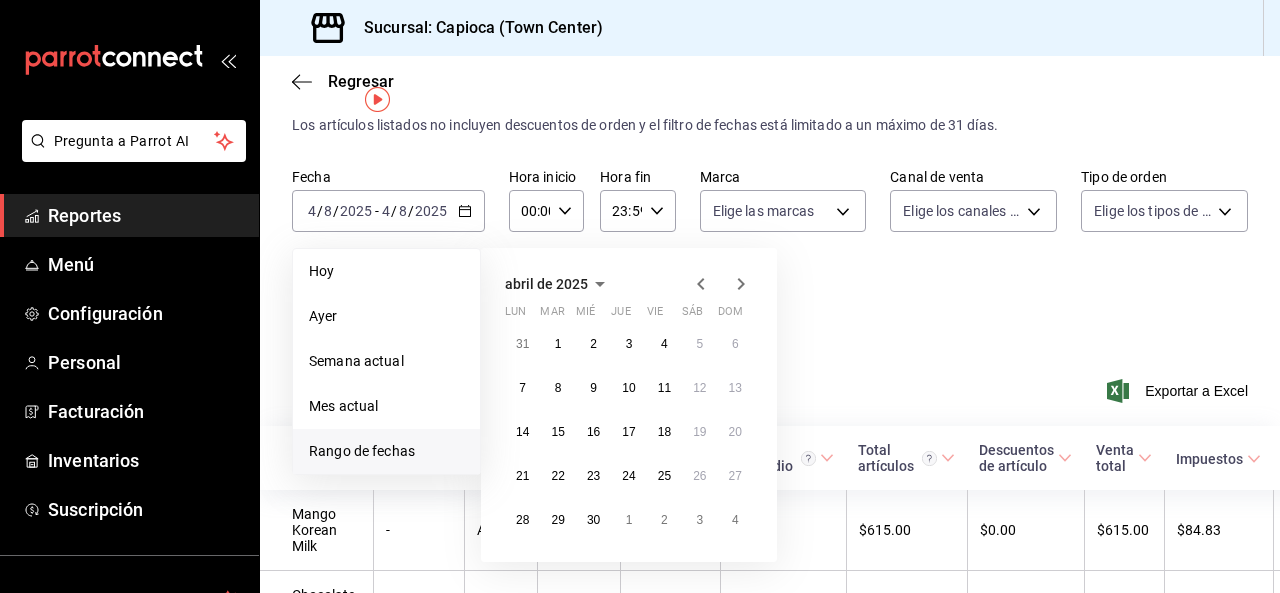 click 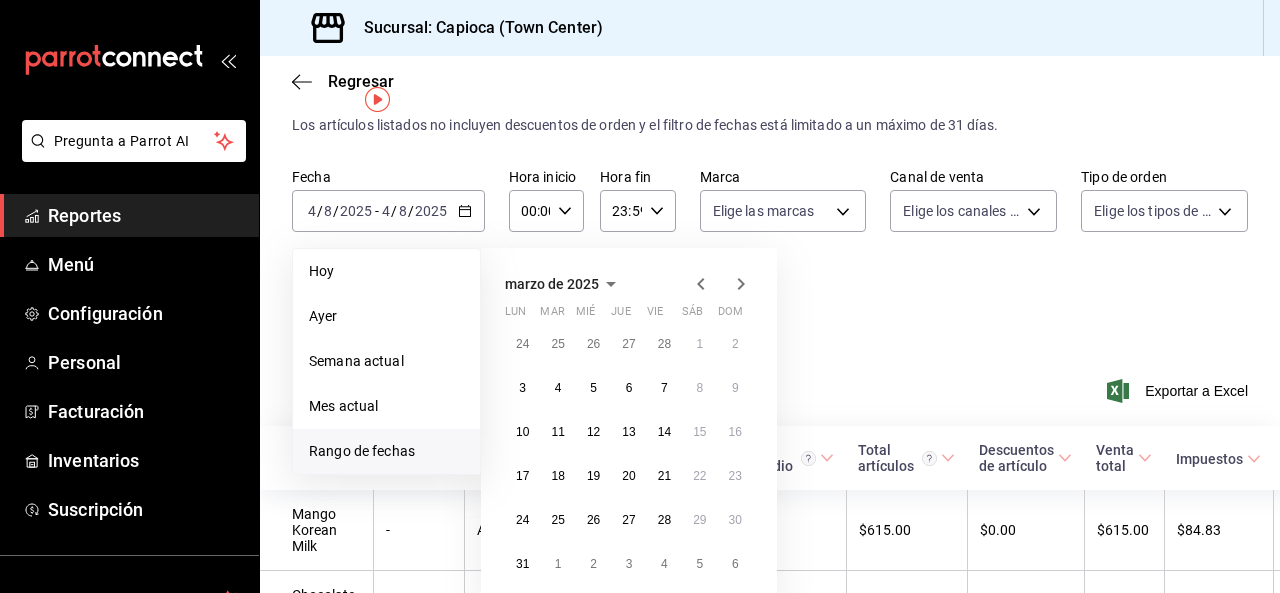 click 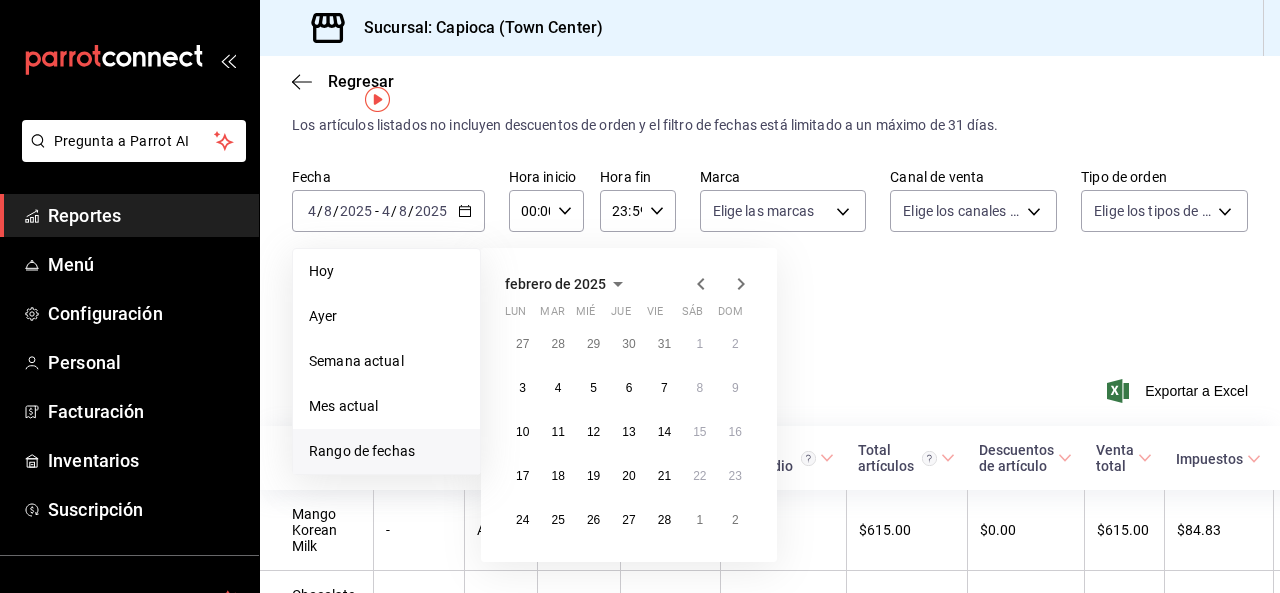 click 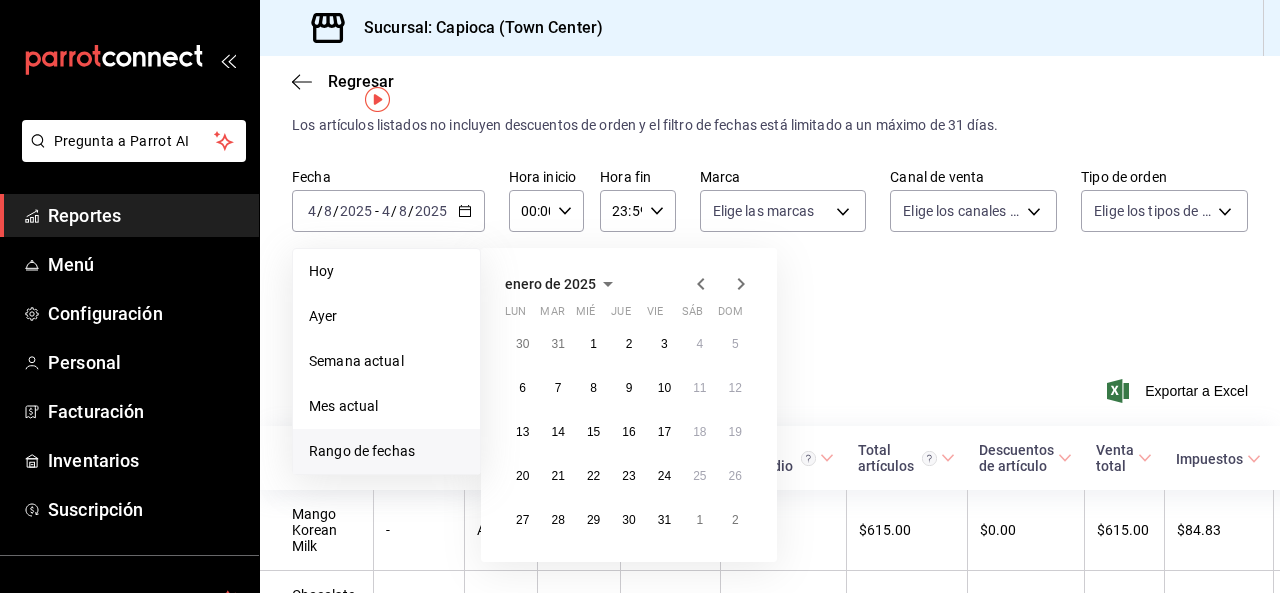 click 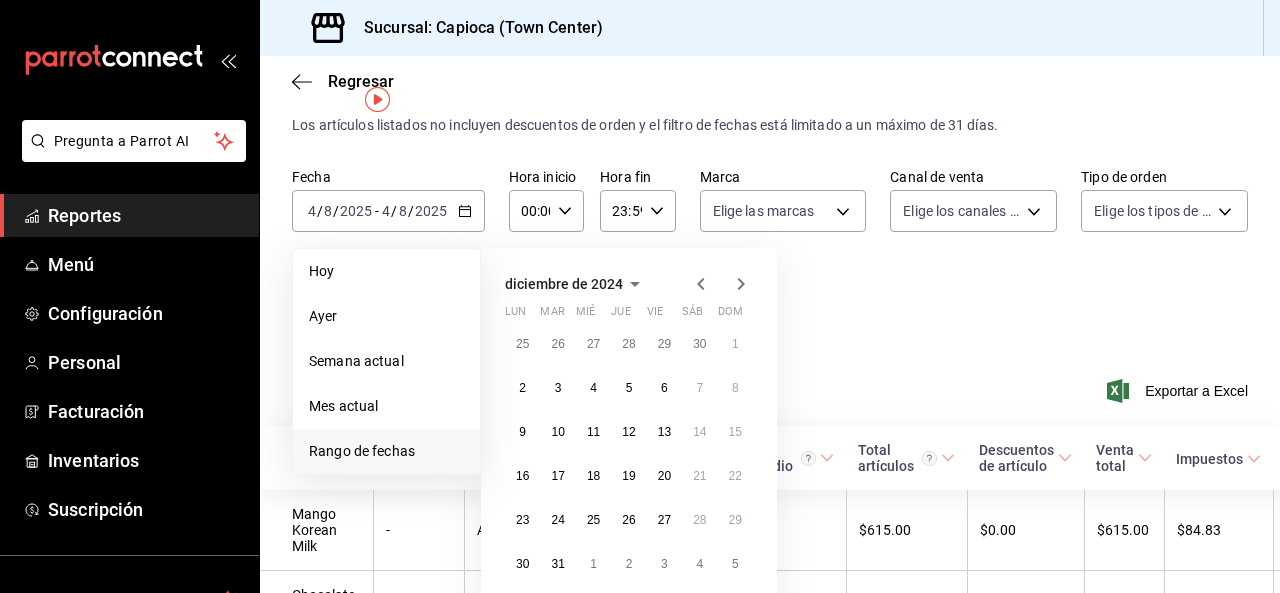 click 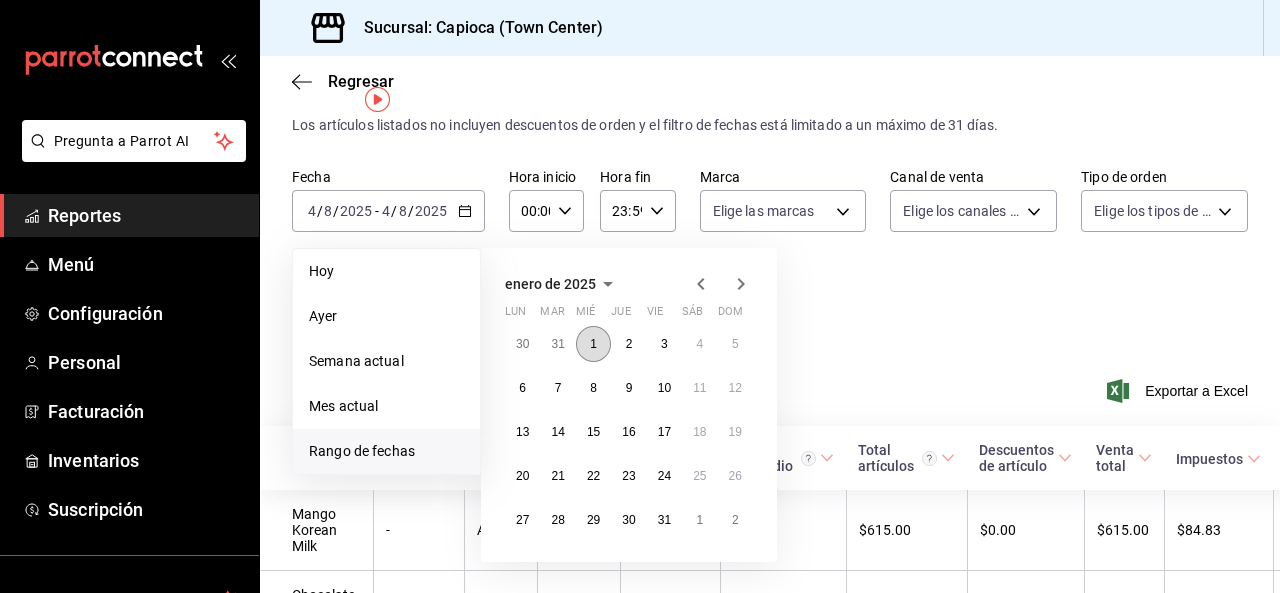 click on "1" at bounding box center [593, 344] 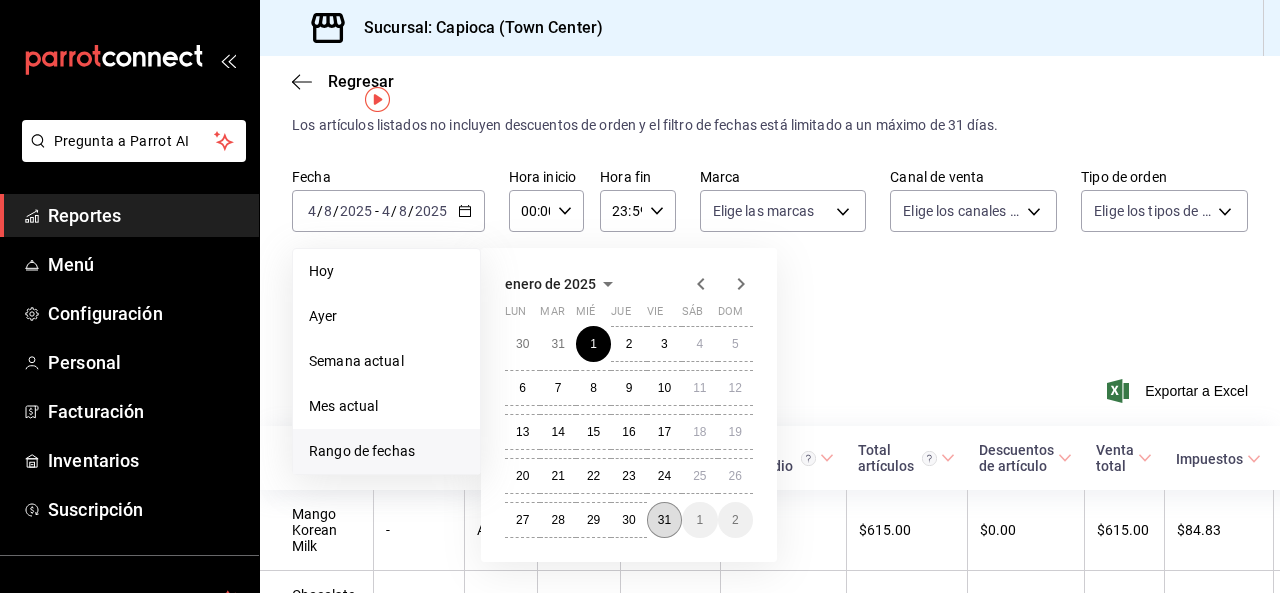 click on "31" at bounding box center [664, 520] 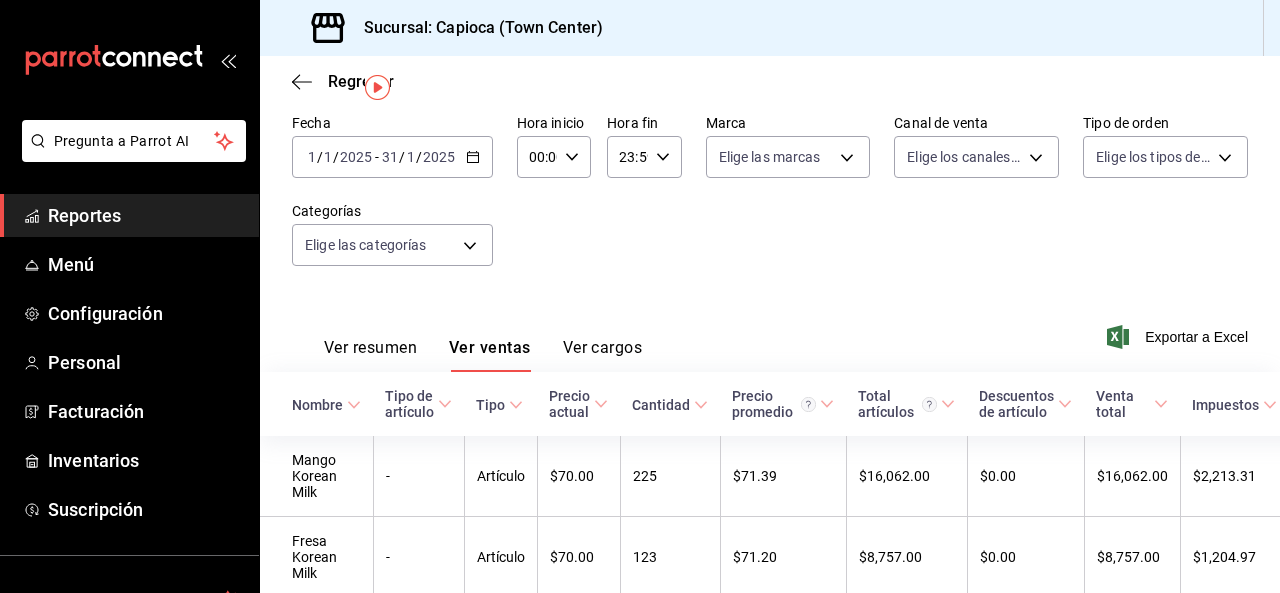 scroll, scrollTop: 0, scrollLeft: 0, axis: both 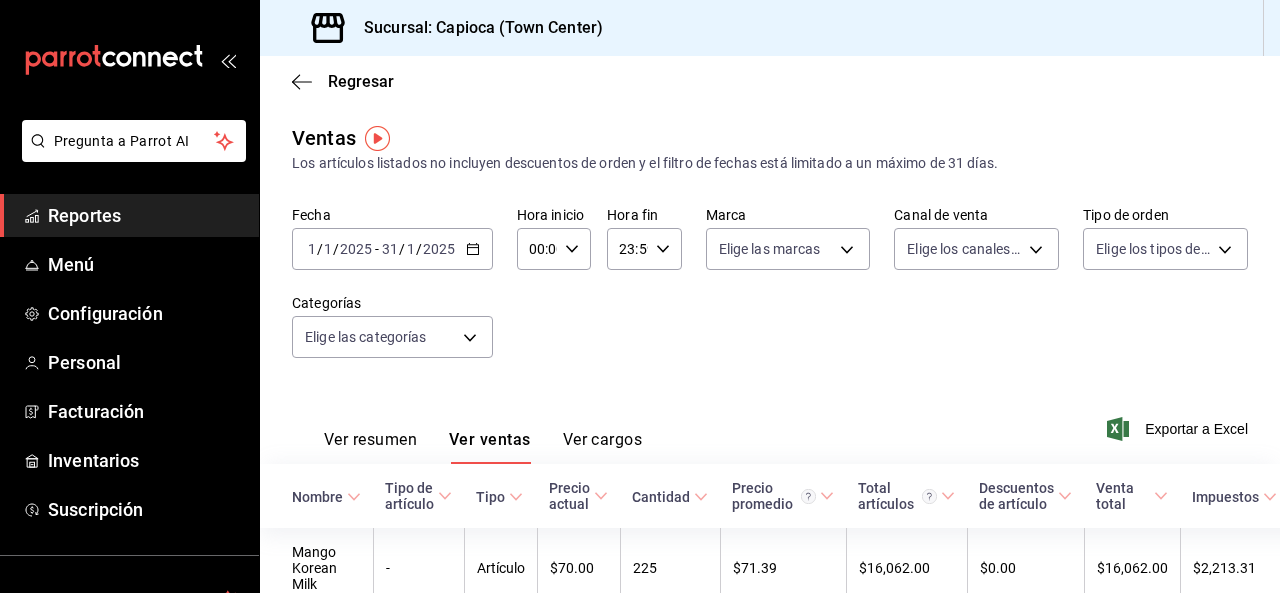 click on "Ver resumen Ver ventas Ver cargos Exportar a Excel" at bounding box center [770, 423] 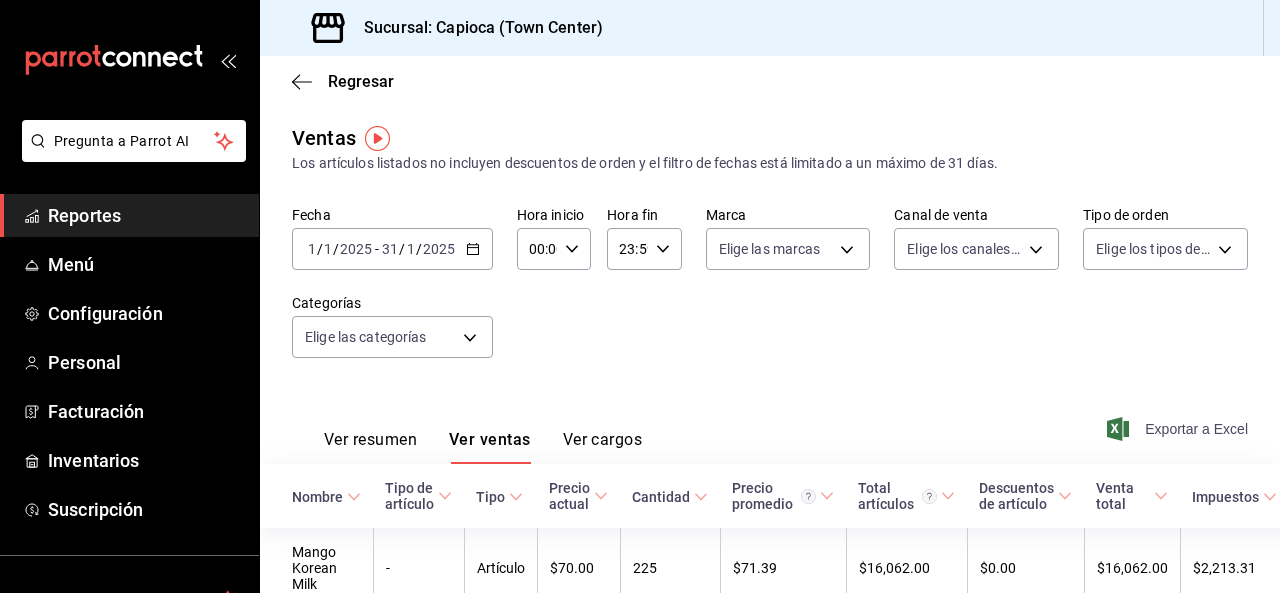 click on "Exportar a Excel" at bounding box center [1179, 429] 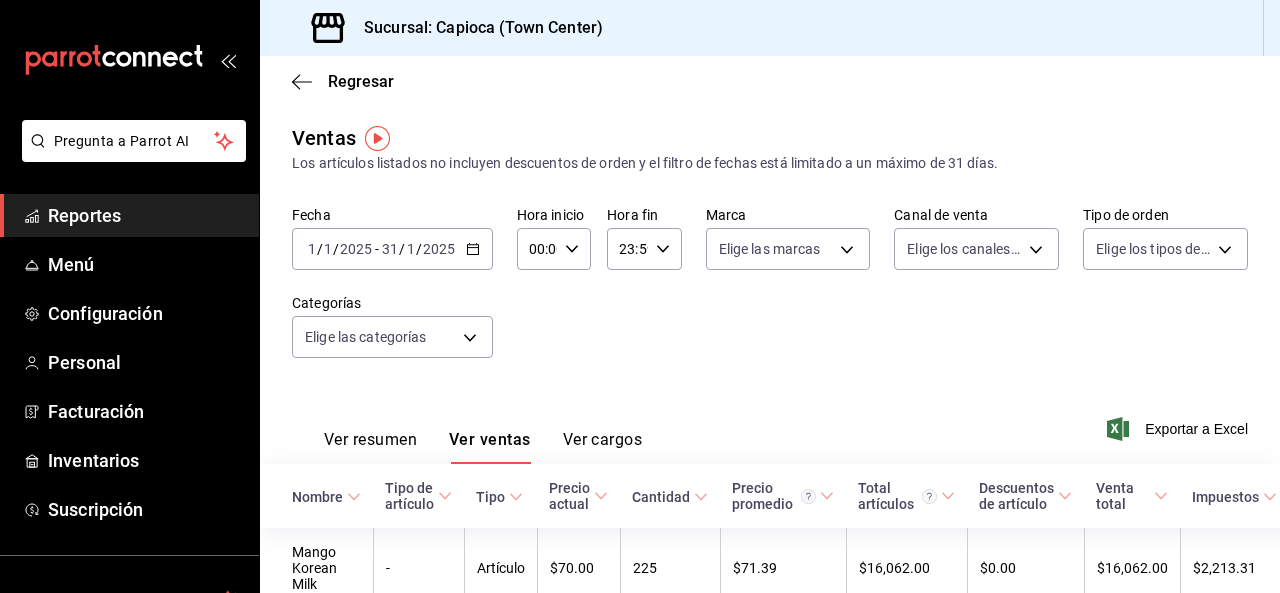 click 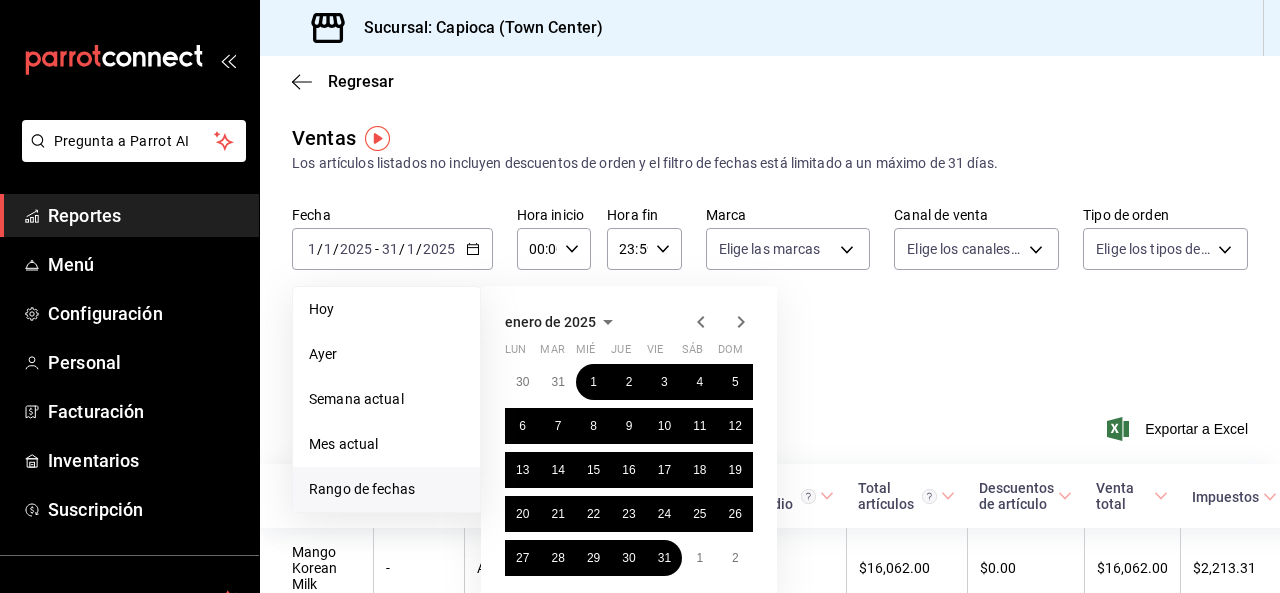 click 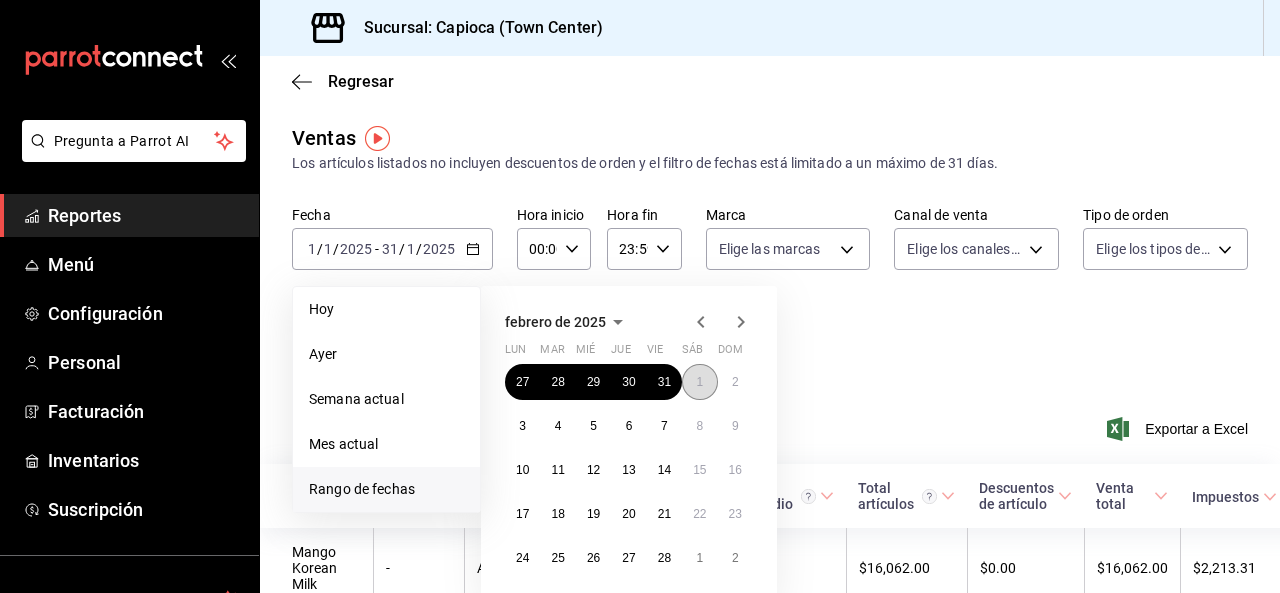 click on "1" at bounding box center (699, 382) 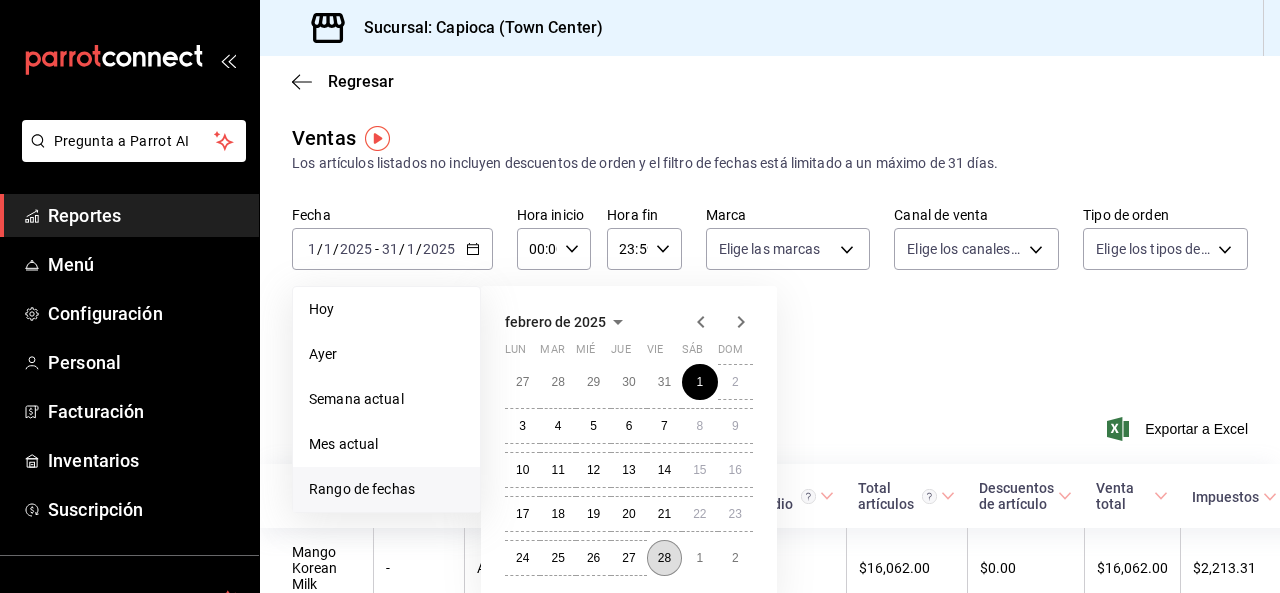 click on "28" at bounding box center [664, 558] 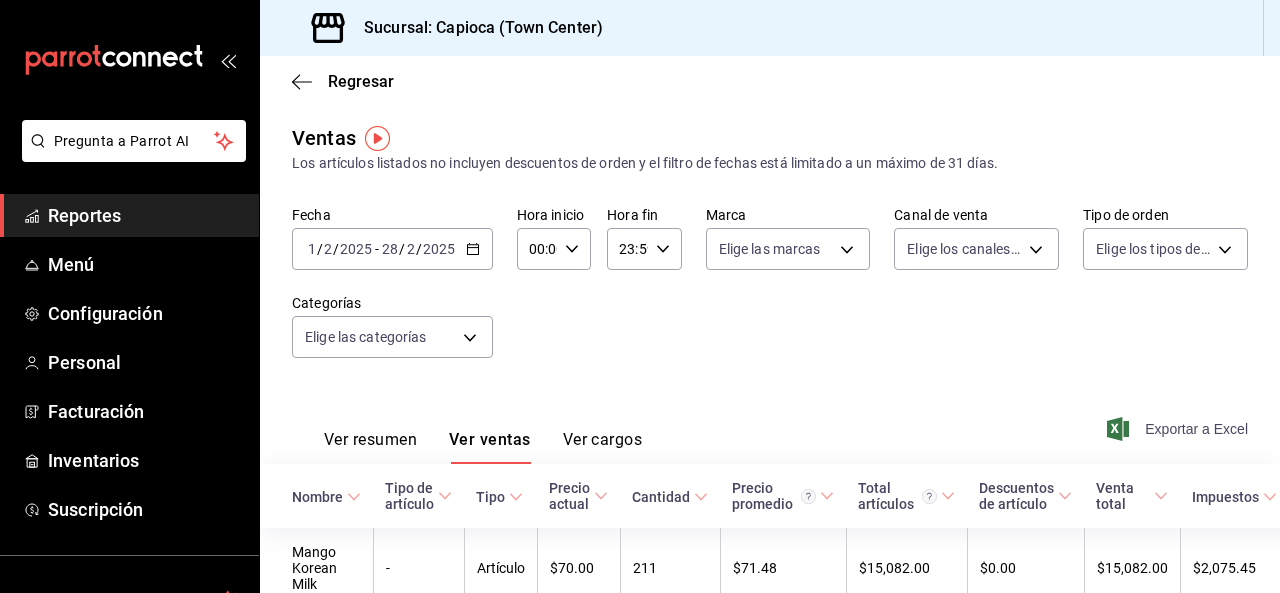 click on "Exportar a Excel" at bounding box center (1179, 429) 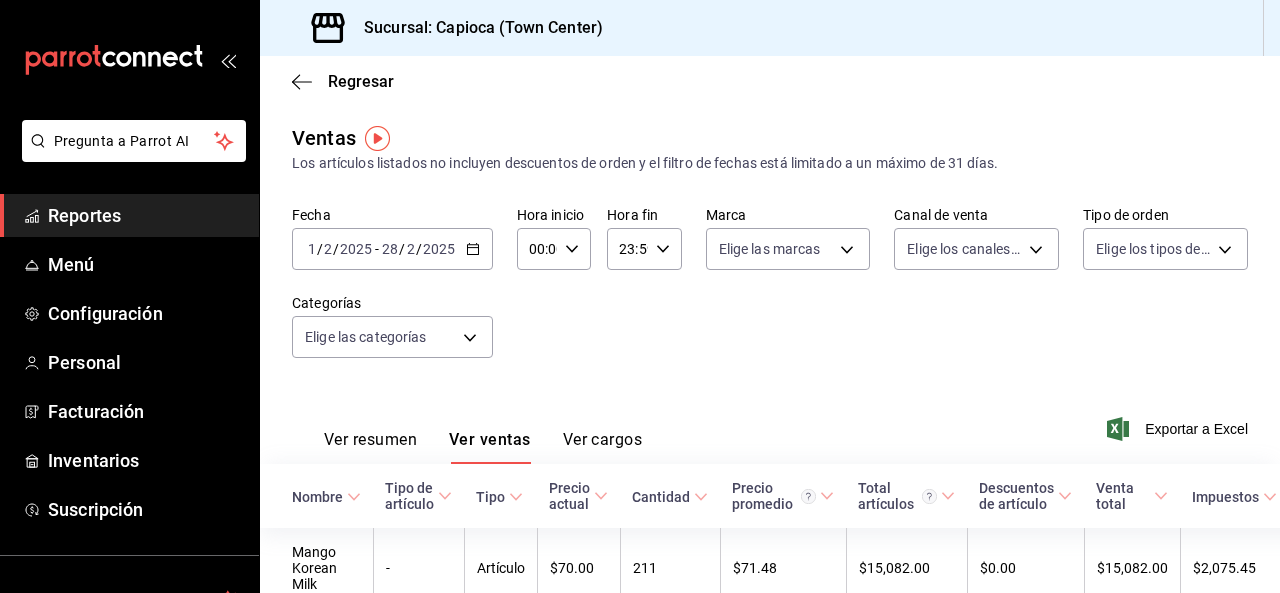 click 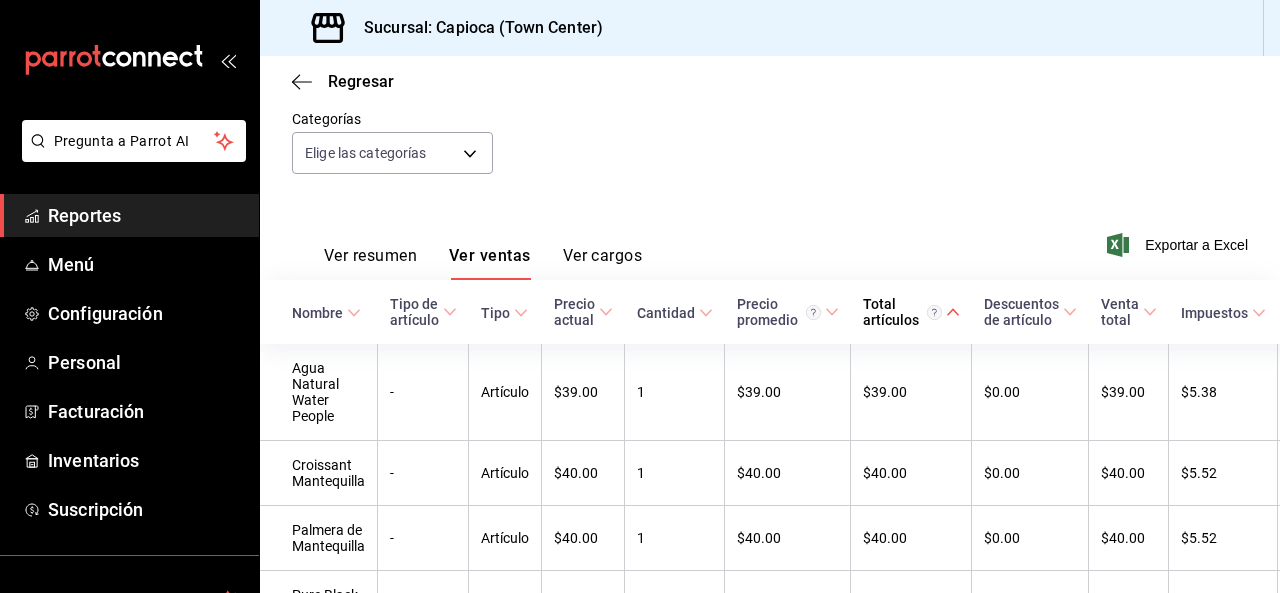 scroll, scrollTop: 188, scrollLeft: 0, axis: vertical 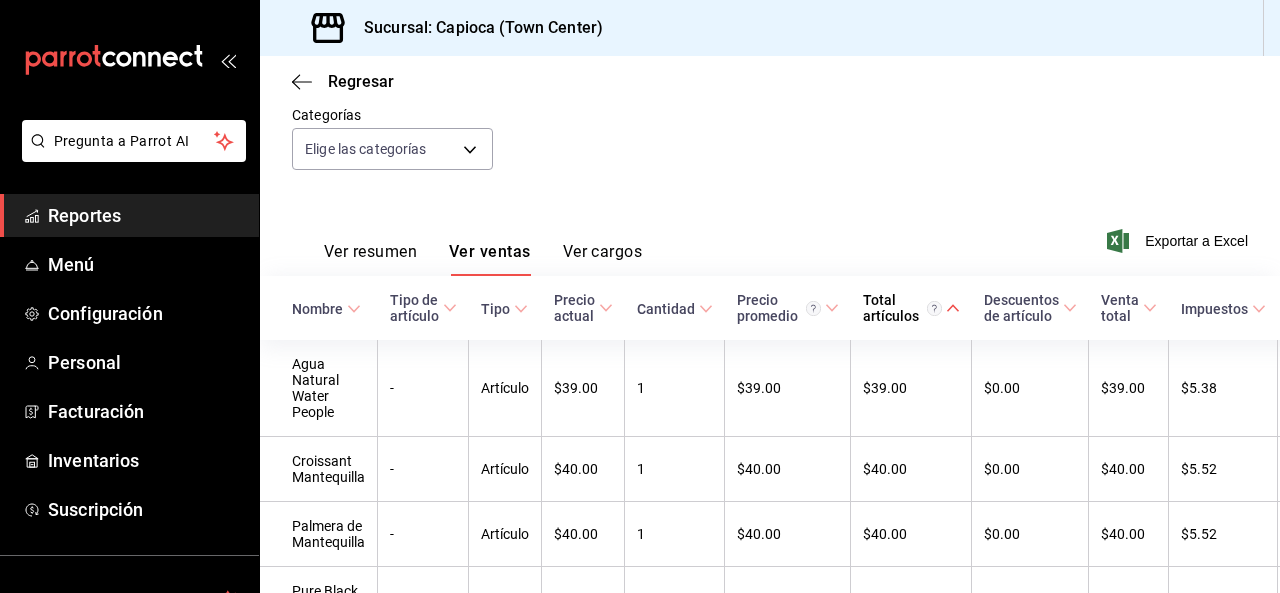 click 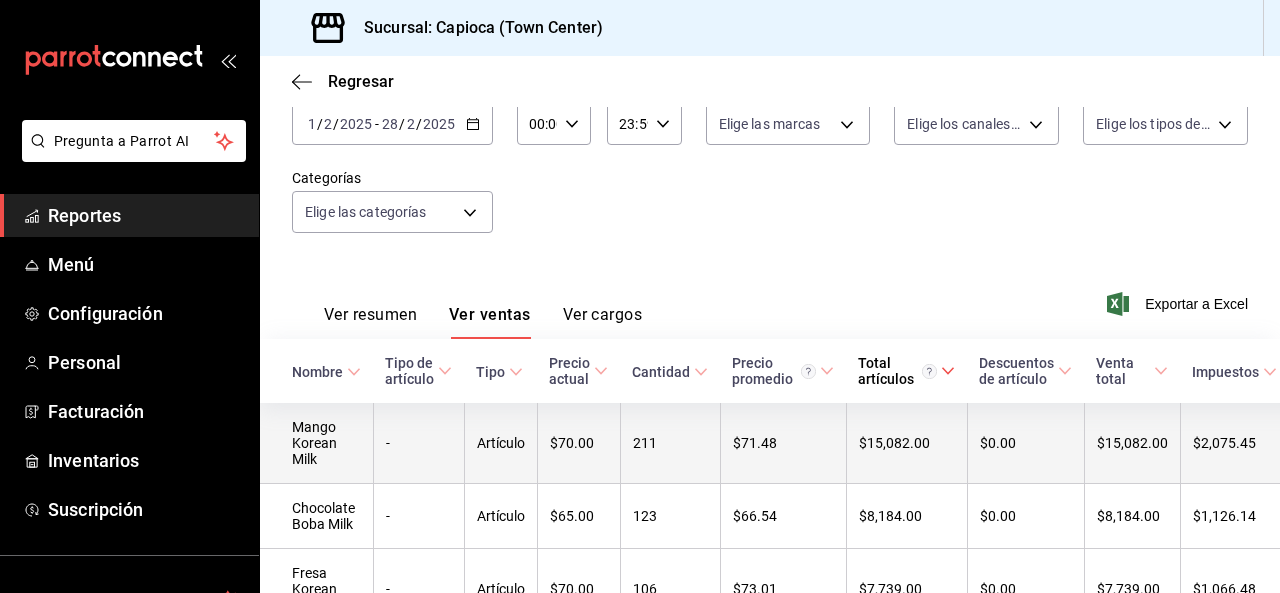 scroll, scrollTop: 116, scrollLeft: 0, axis: vertical 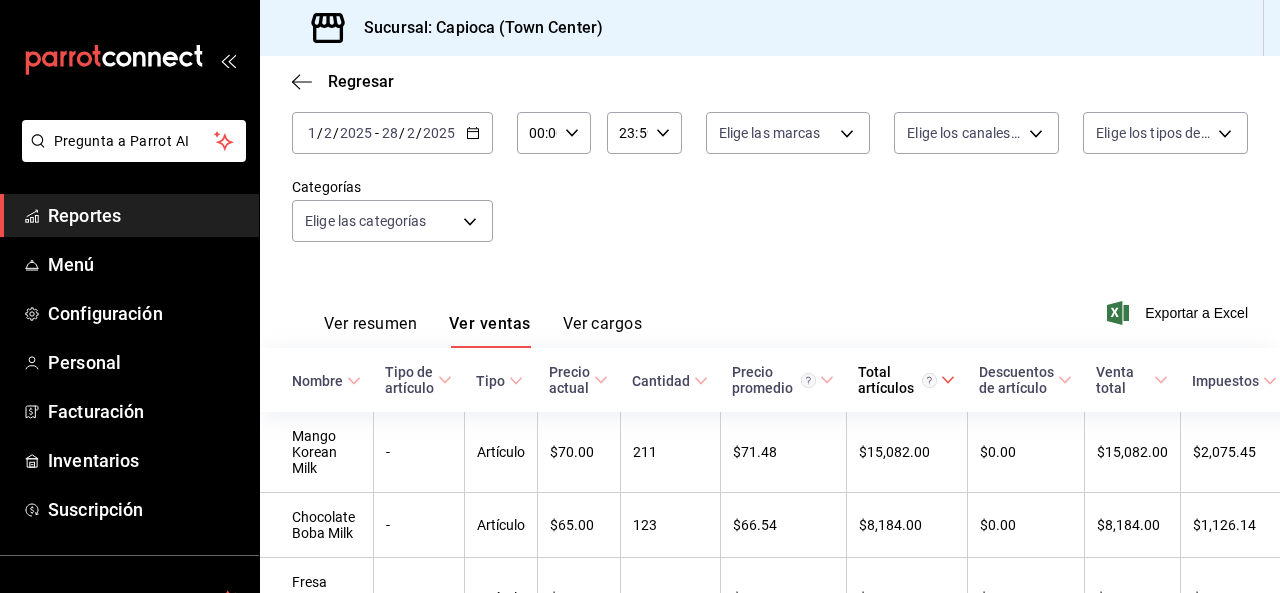 click on "Ver resumen Ver ventas Ver cargos Exportar a Excel" at bounding box center [770, 307] 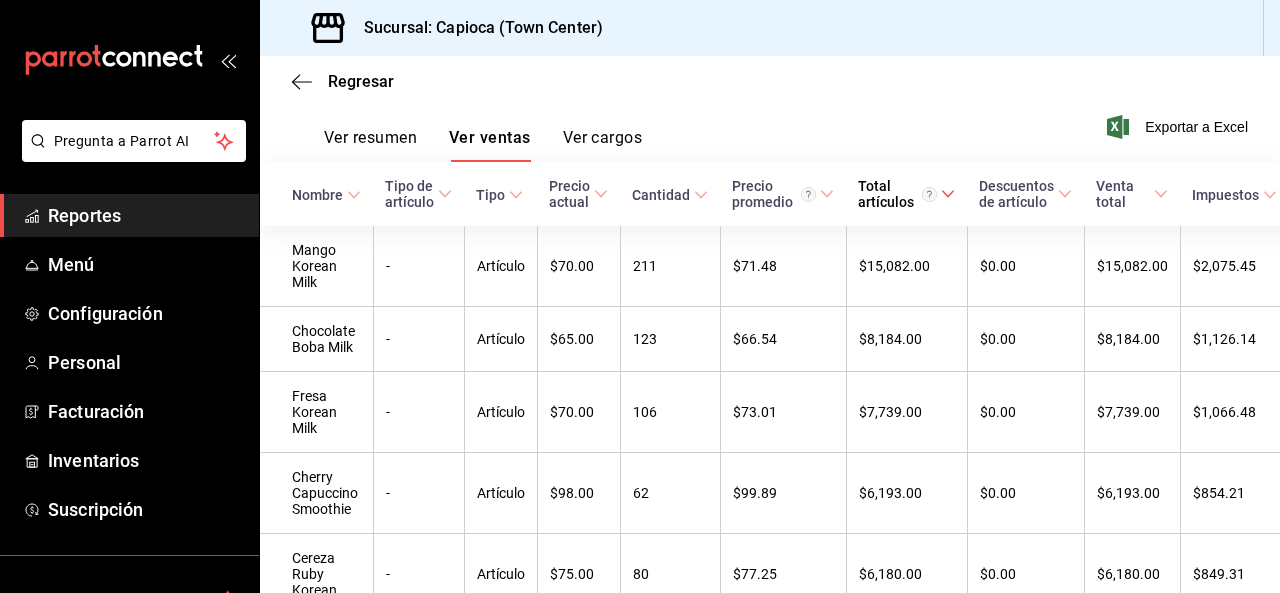 scroll, scrollTop: 303, scrollLeft: 0, axis: vertical 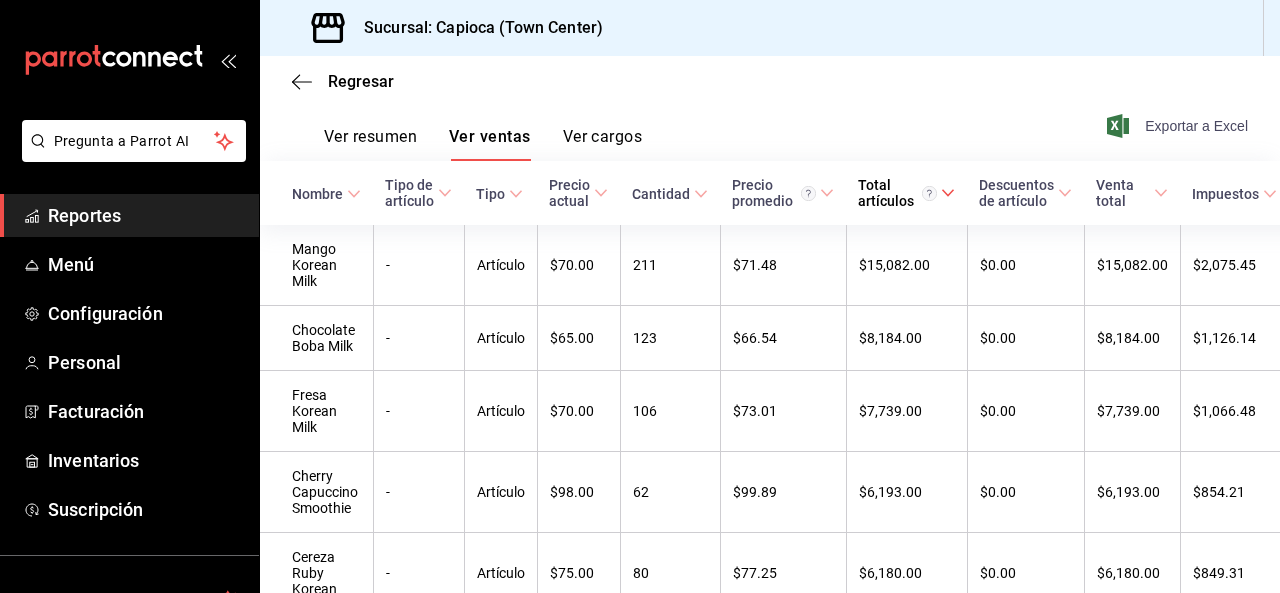 click on "Exportar a Excel" at bounding box center (1179, 126) 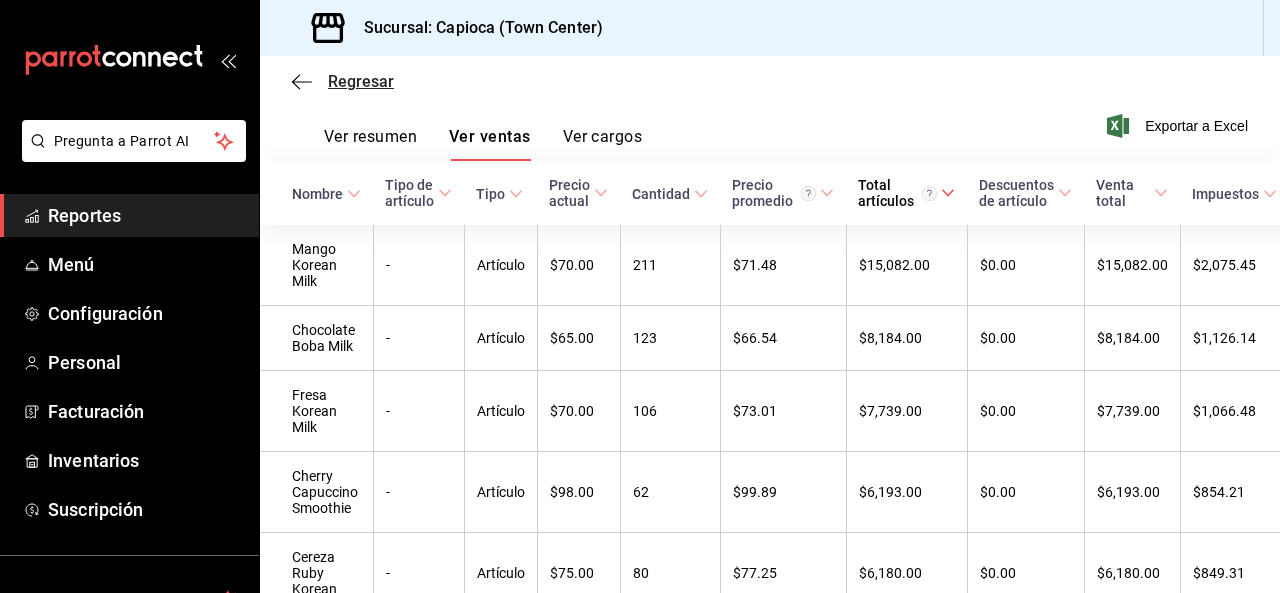 click 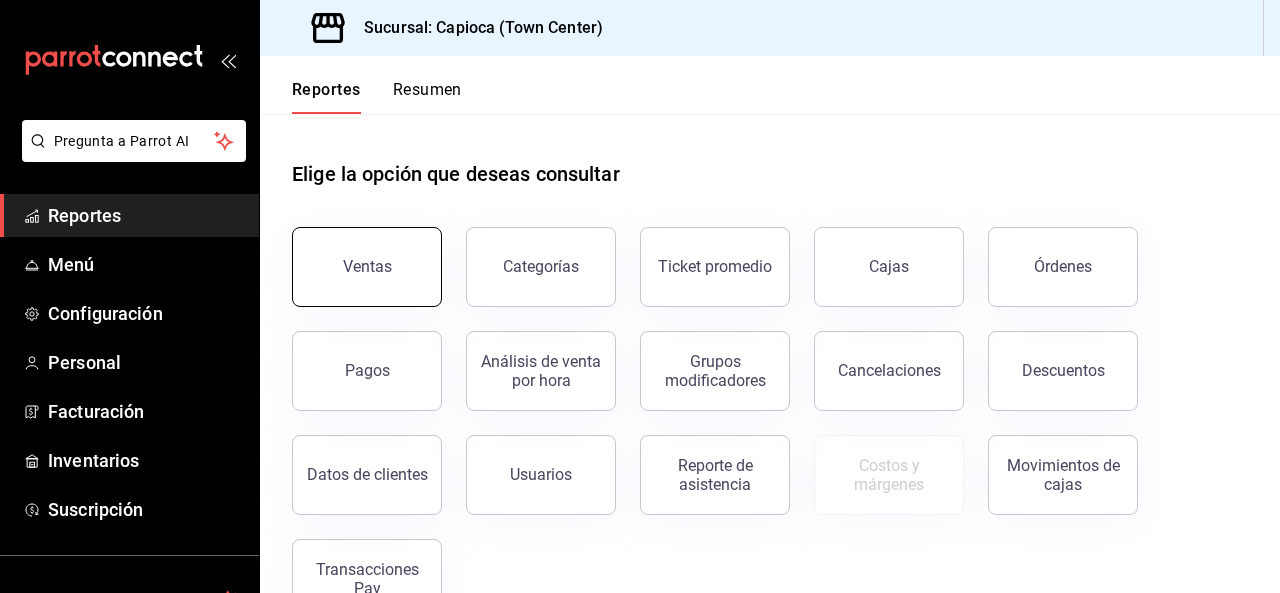 click on "Ventas" at bounding box center [367, 267] 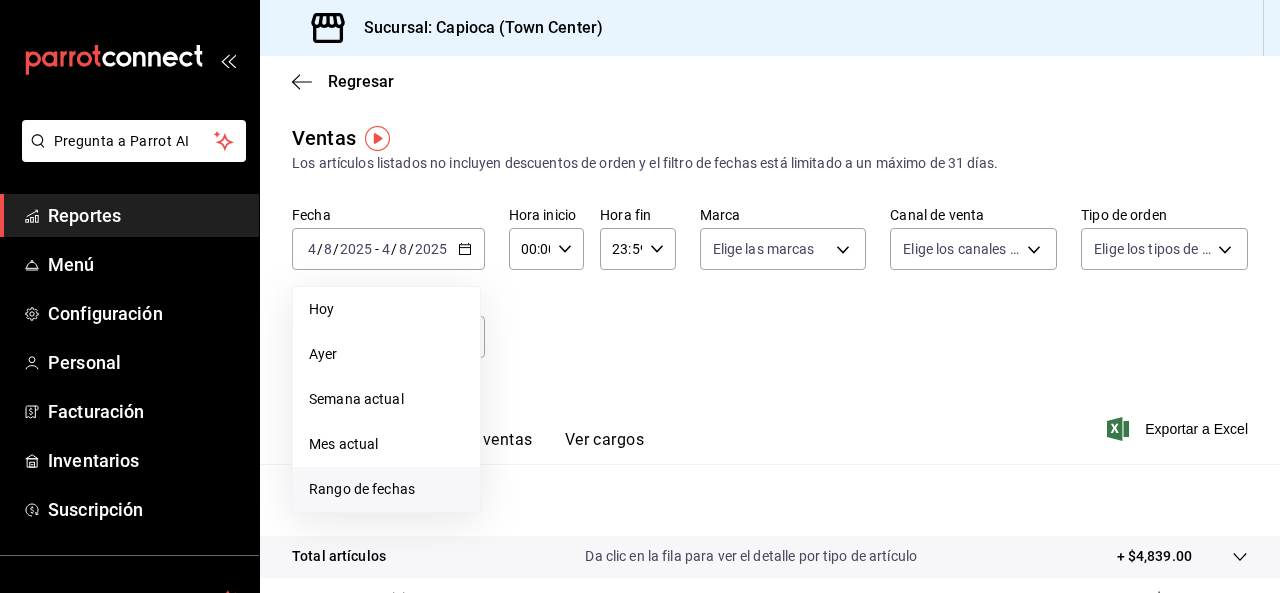 click on "Rango de fechas" at bounding box center (386, 489) 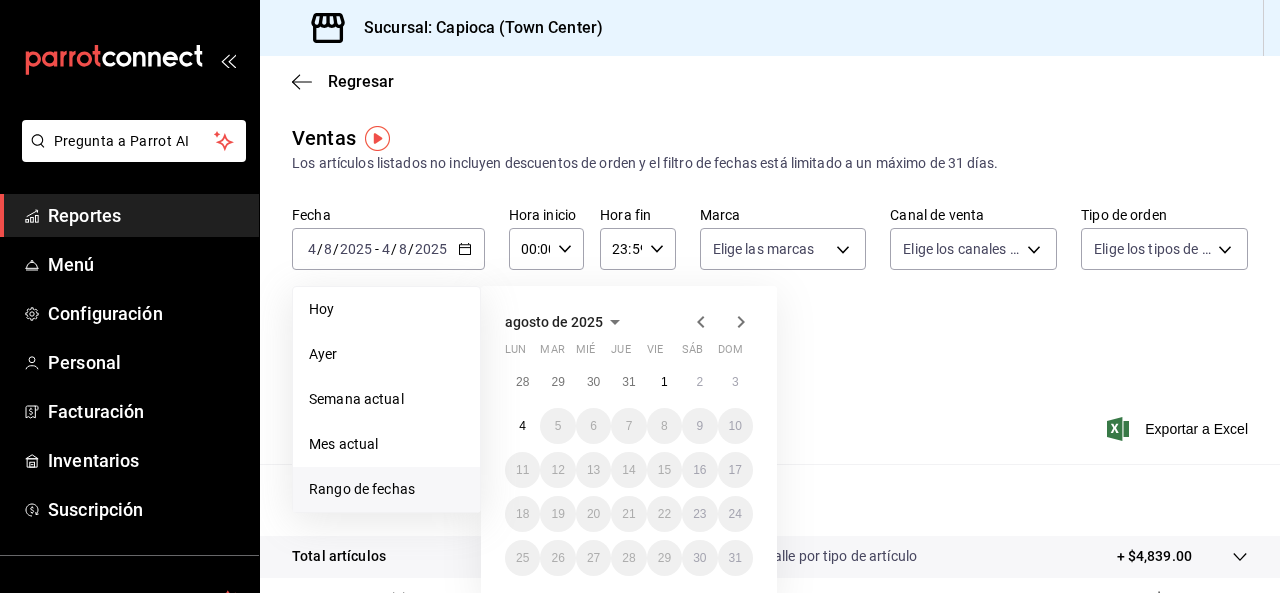 click 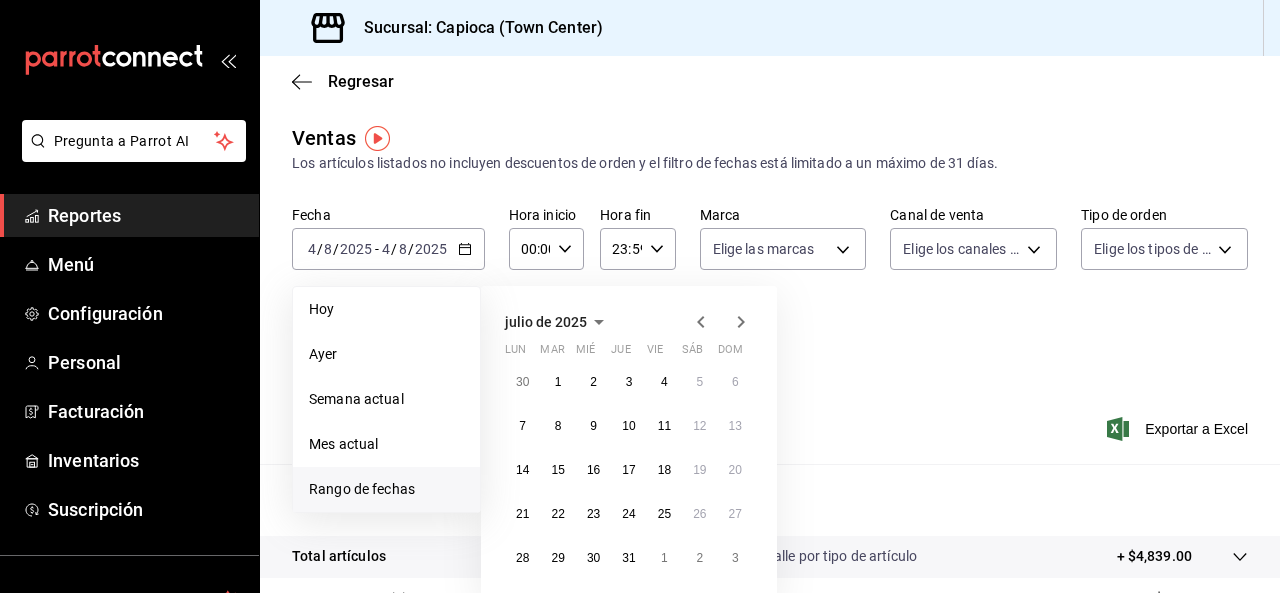 click 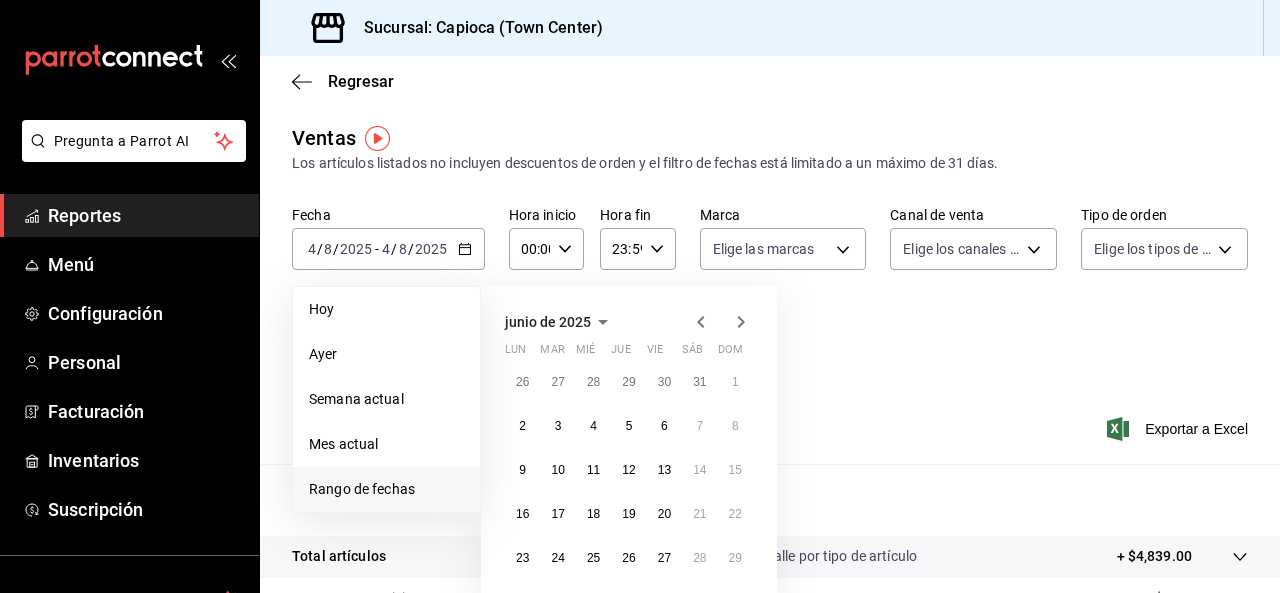 click 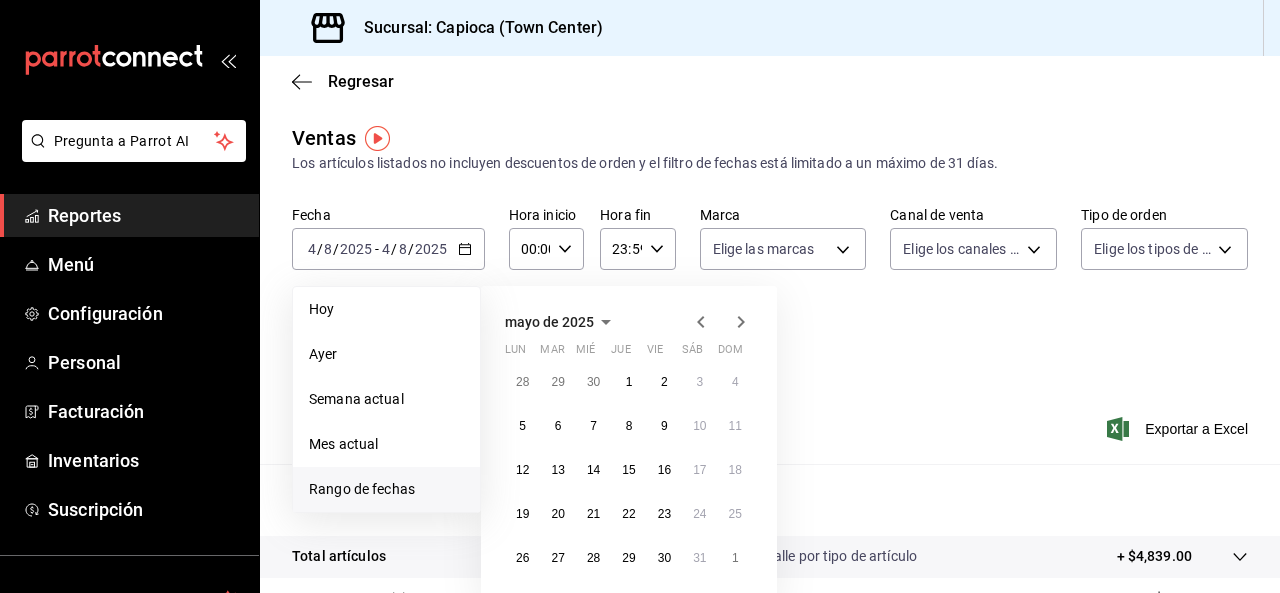 click 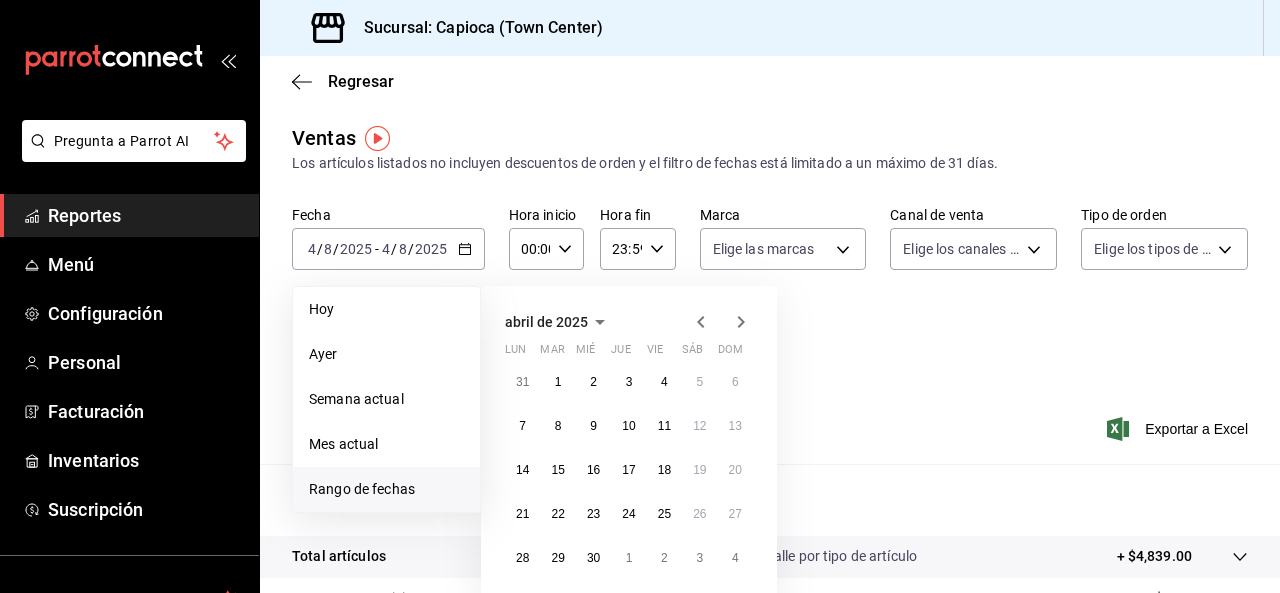 click 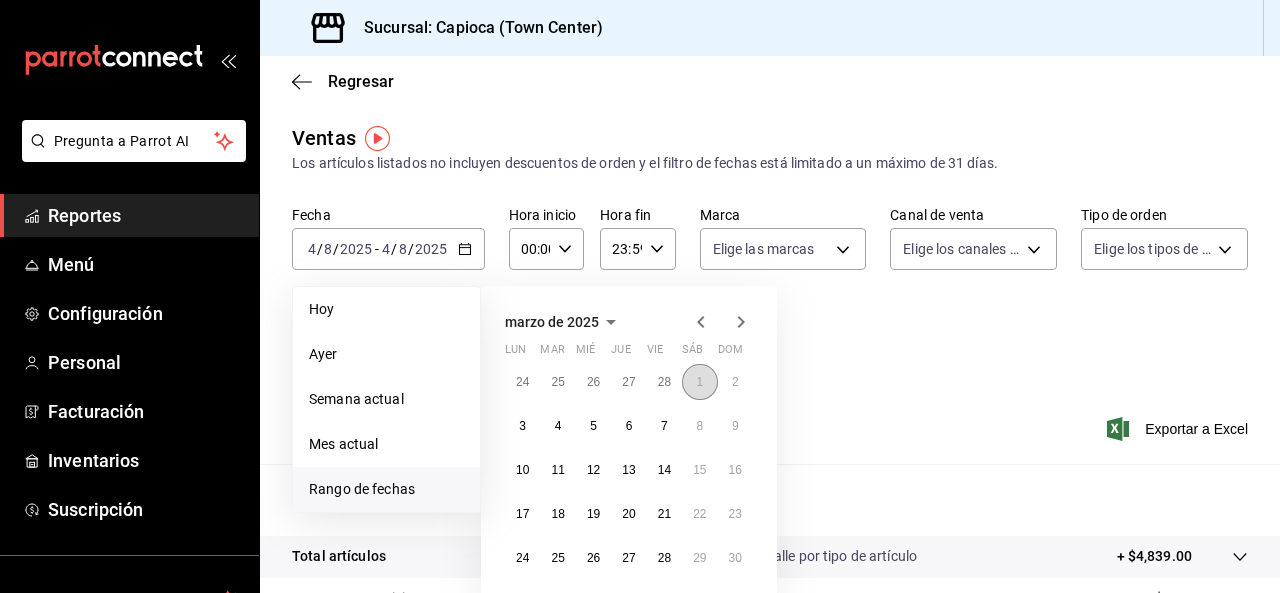 click on "1" at bounding box center [699, 382] 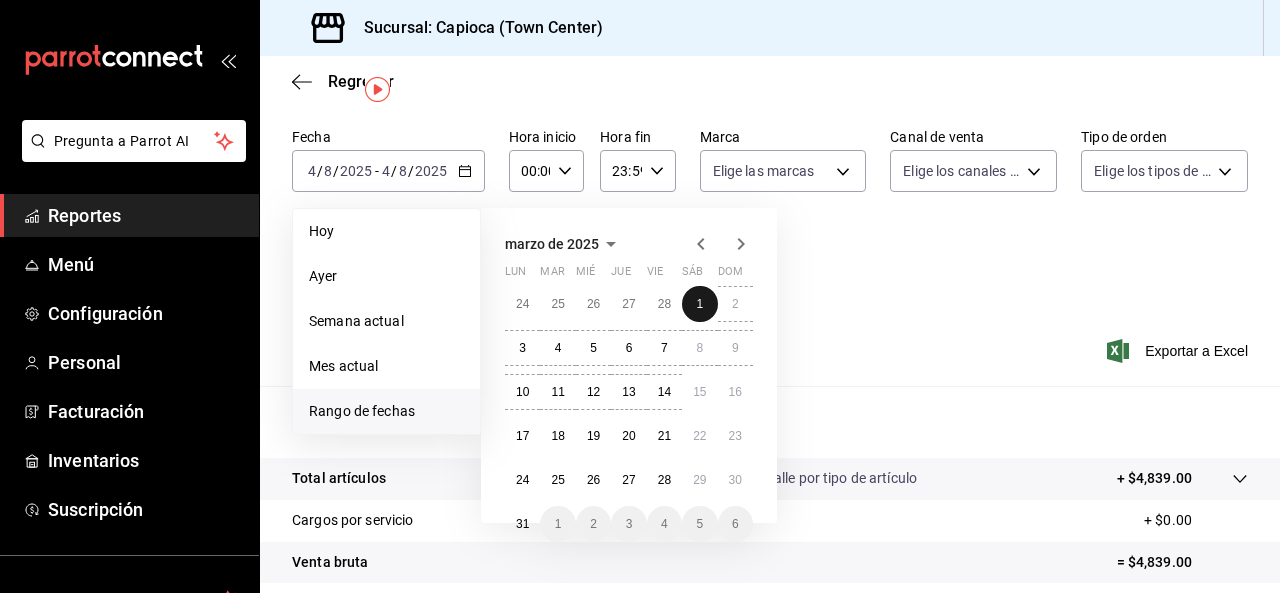 scroll, scrollTop: 83, scrollLeft: 0, axis: vertical 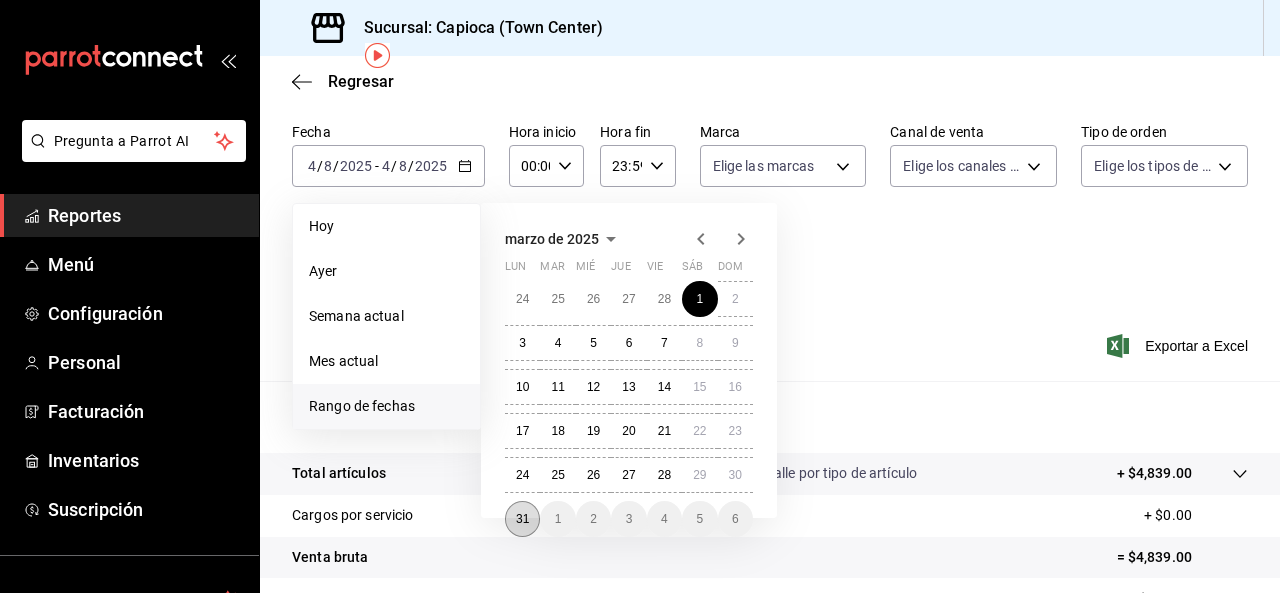 click on "31" at bounding box center (522, 519) 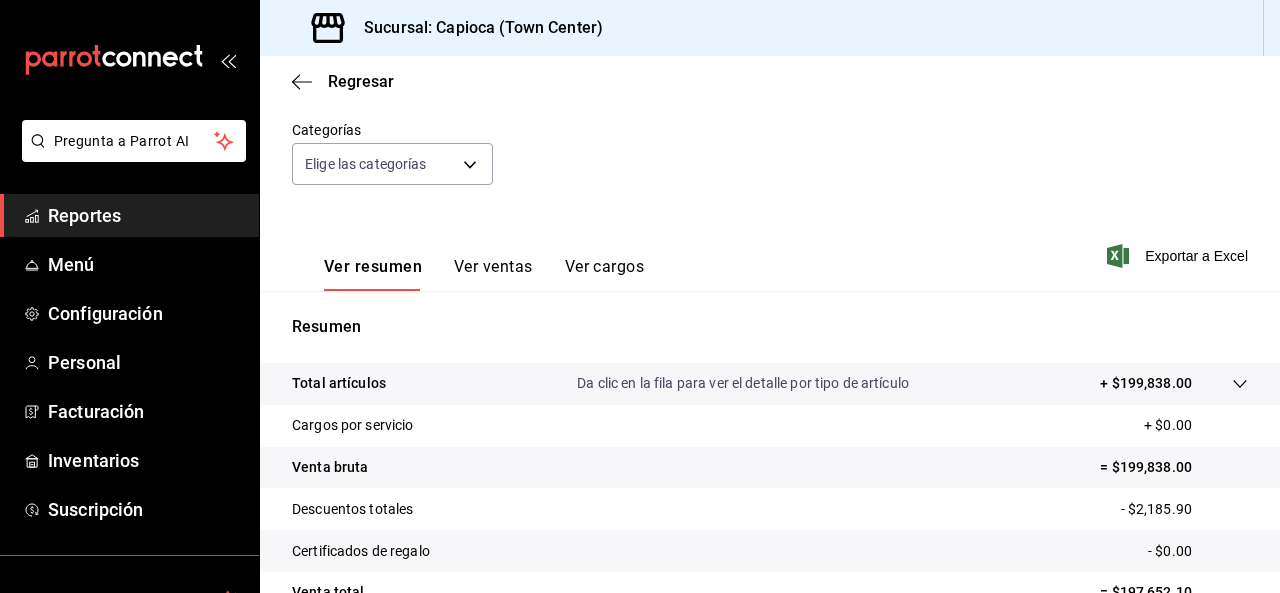 scroll, scrollTop: 203, scrollLeft: 0, axis: vertical 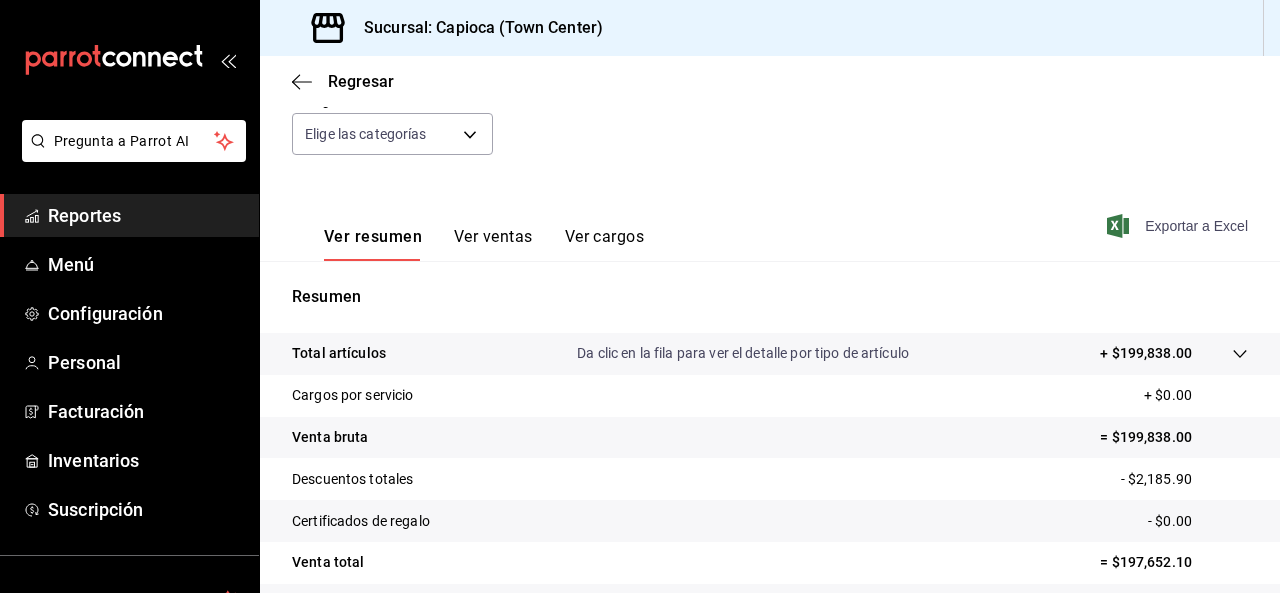 click on "Exportar a Excel" at bounding box center [1179, 226] 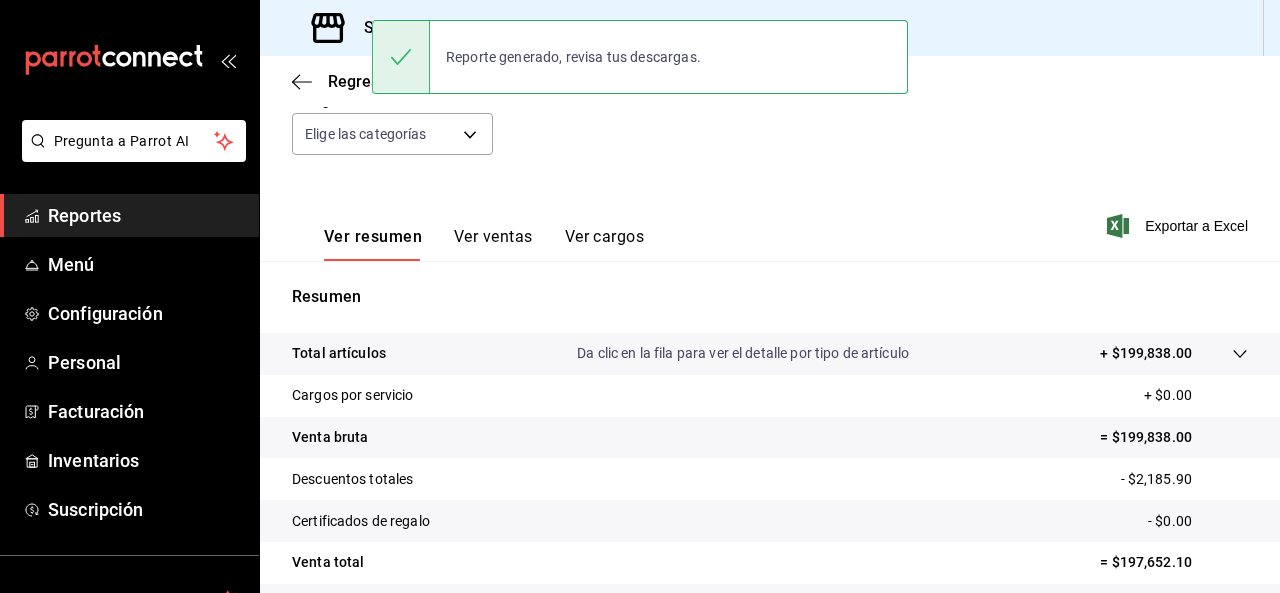 scroll, scrollTop: 0, scrollLeft: 0, axis: both 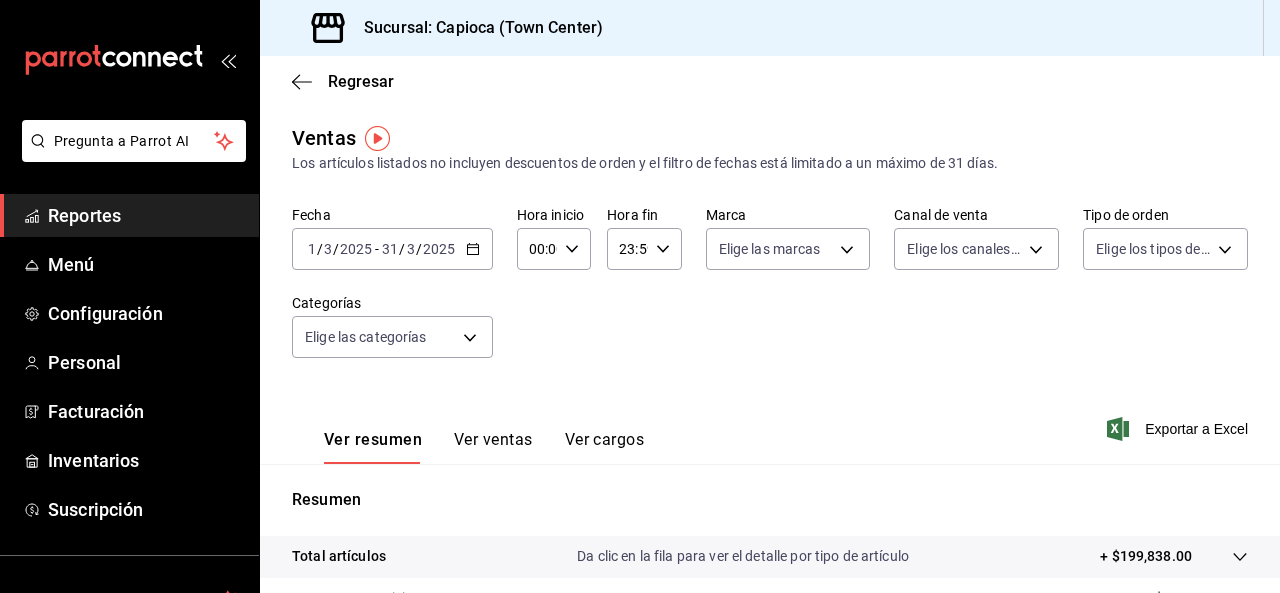 click on "2025-03-01 1 / 3 / 2025 - 2025-03-31 31 / 3 / 2025" at bounding box center [392, 249] 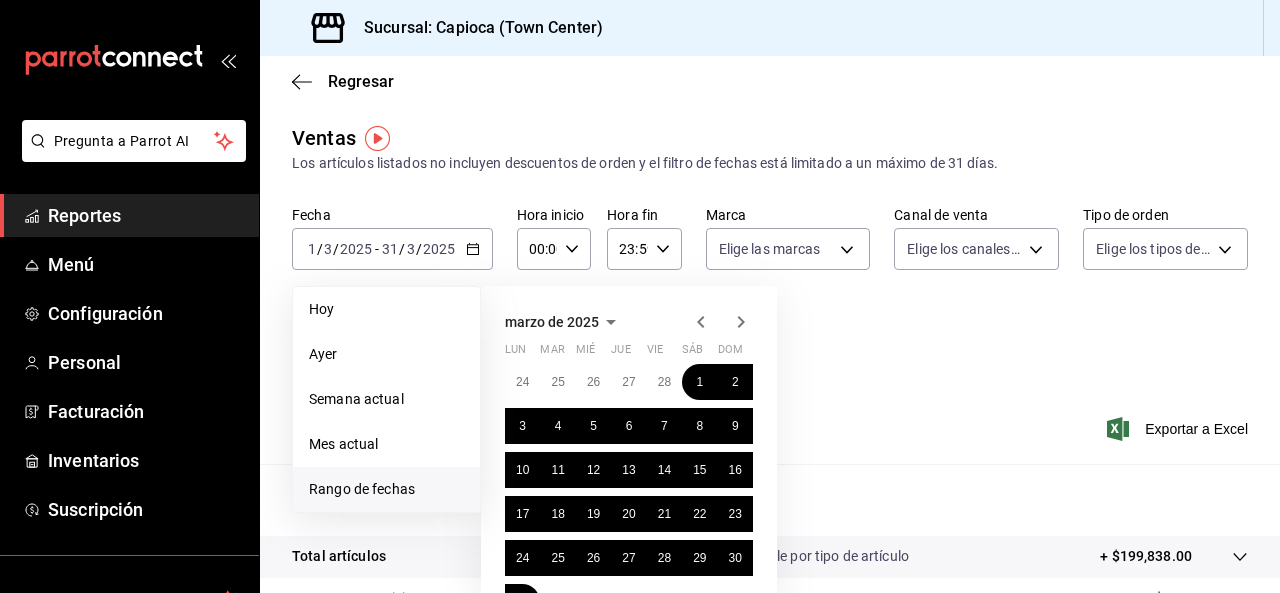 click 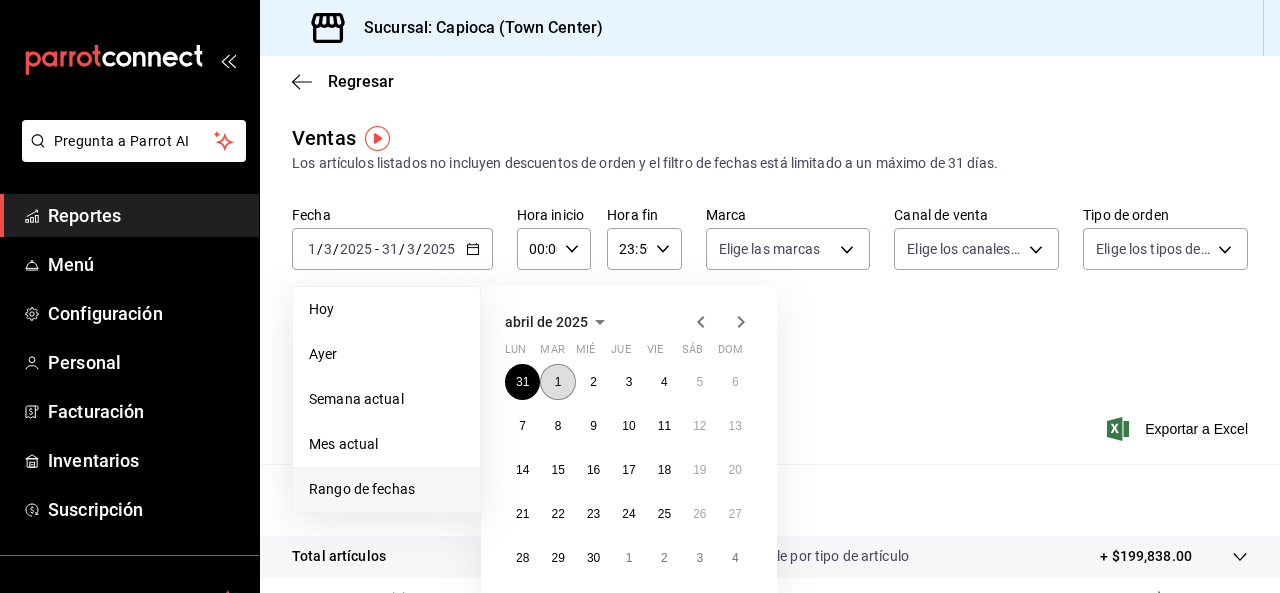 click on "1" at bounding box center [557, 382] 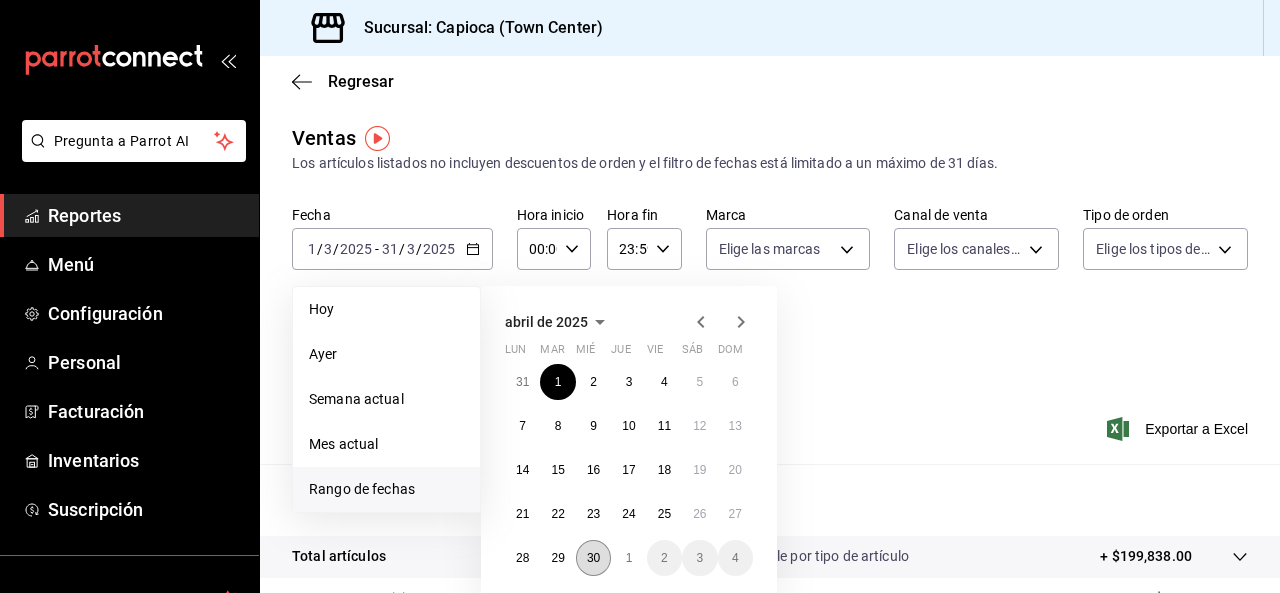 click on "30" at bounding box center (593, 558) 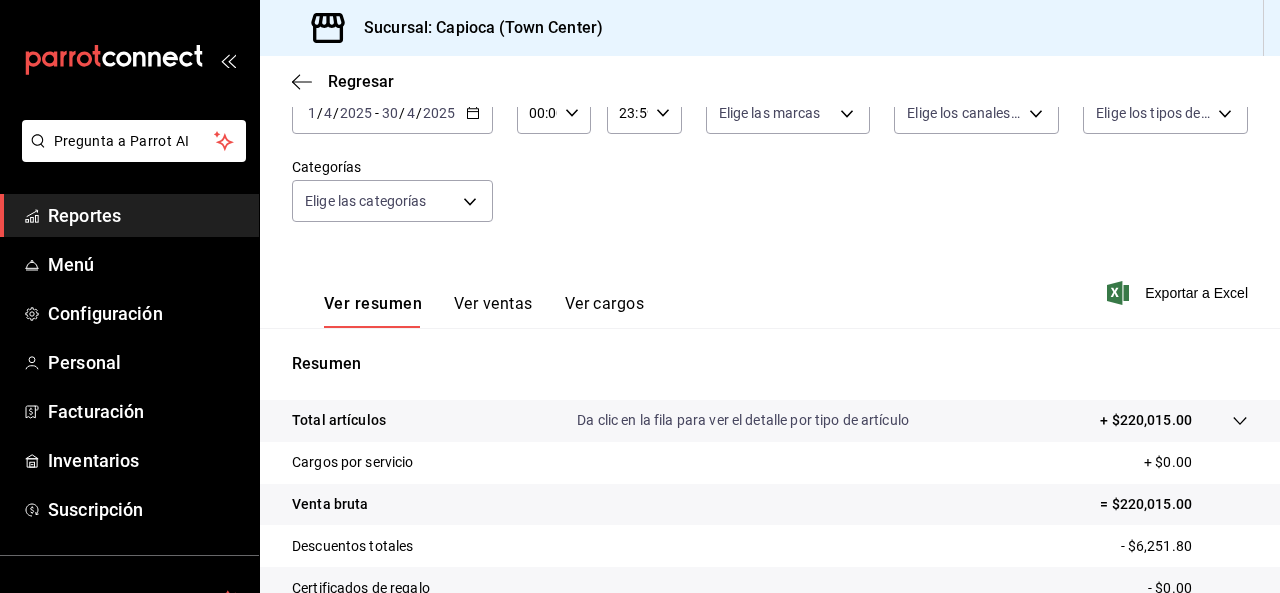 scroll, scrollTop: 137, scrollLeft: 0, axis: vertical 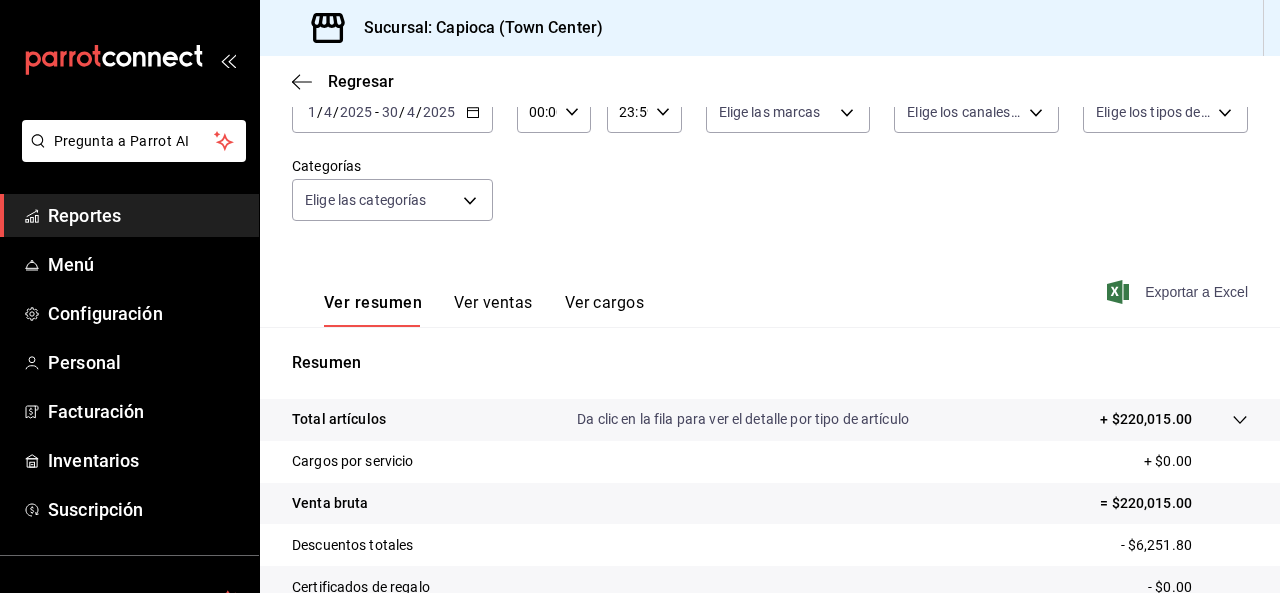 click on "Exportar a Excel" at bounding box center (1179, 292) 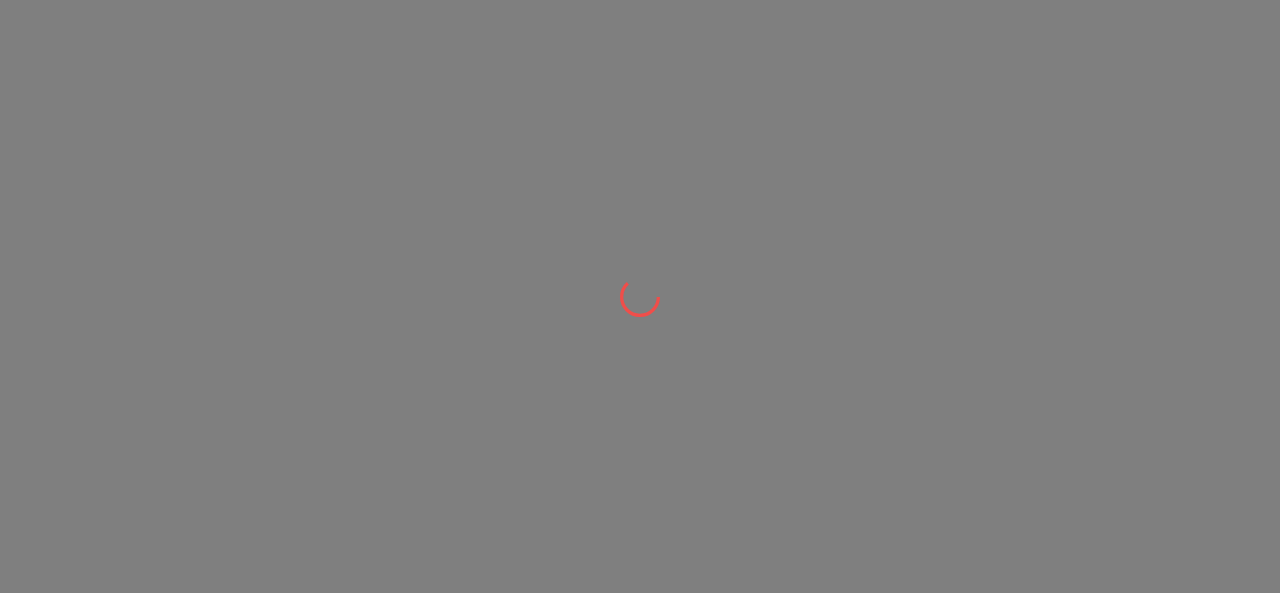 scroll, scrollTop: 0, scrollLeft: 0, axis: both 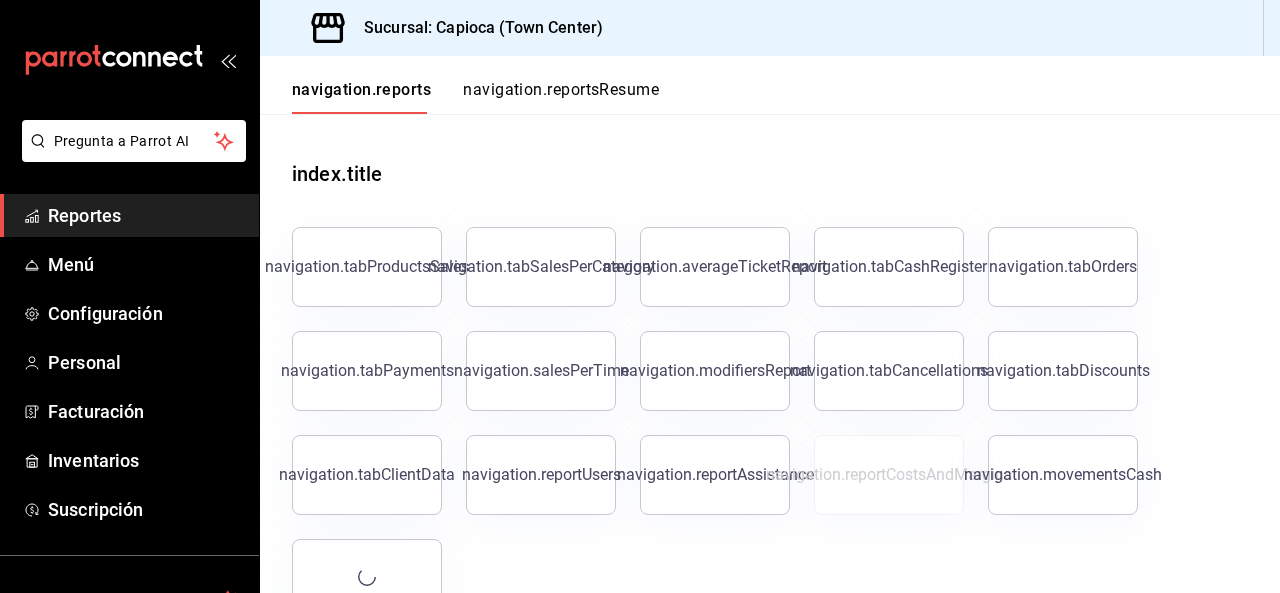 click on "index.title" at bounding box center [770, 158] 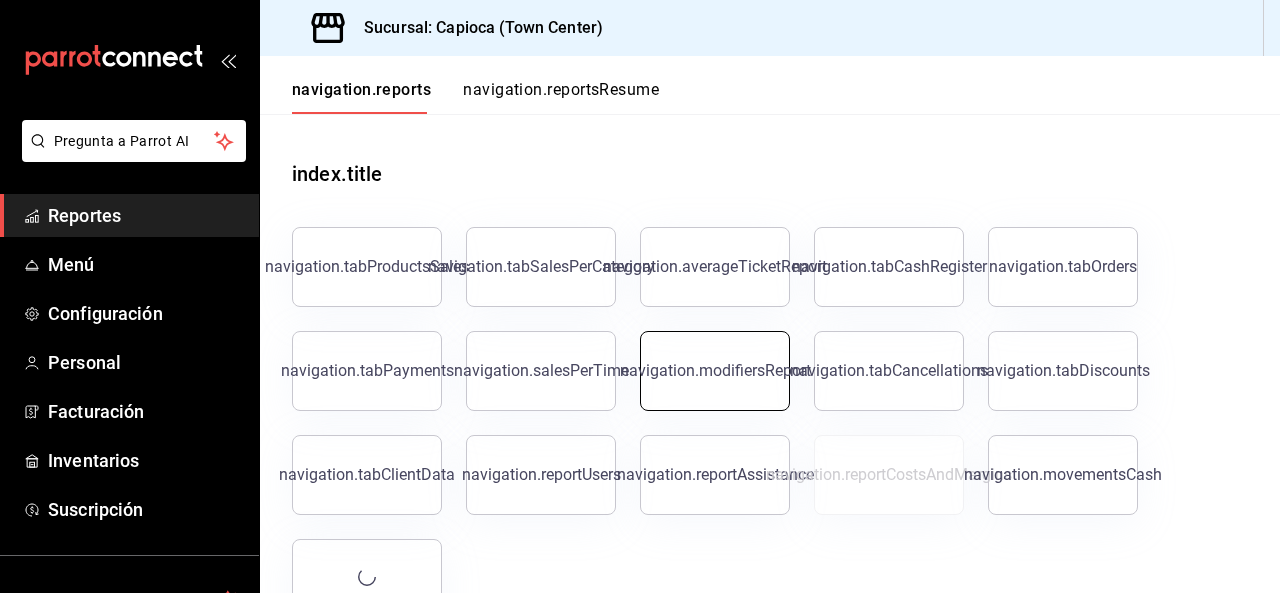 scroll, scrollTop: 57, scrollLeft: 0, axis: vertical 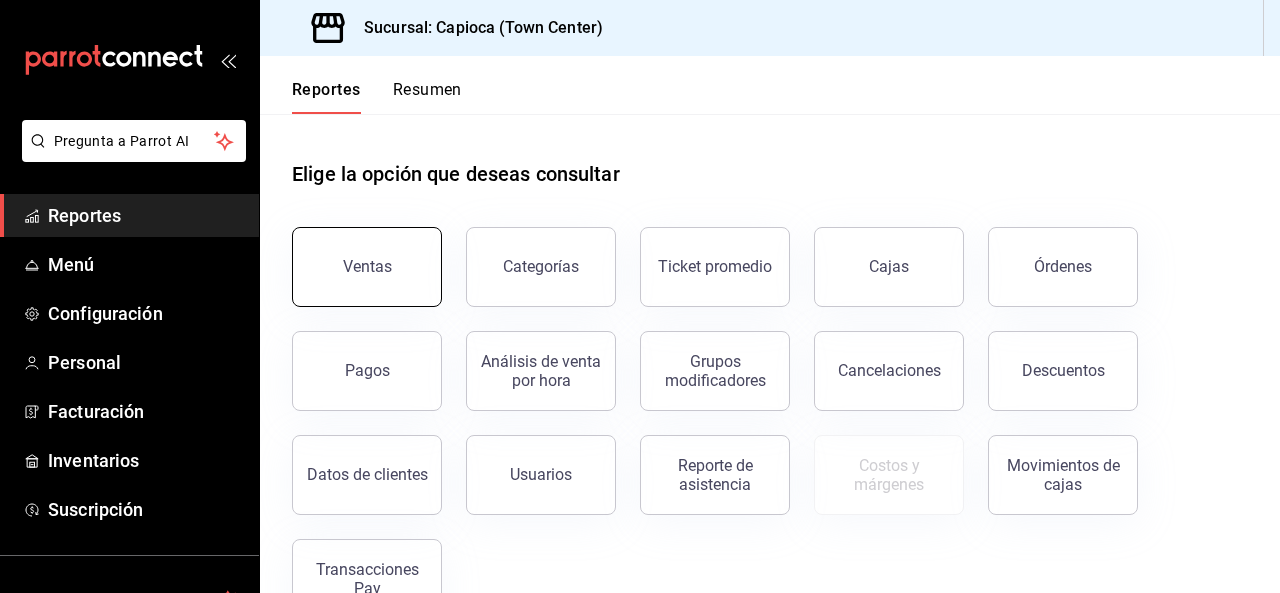 click on "Ventas" at bounding box center (367, 267) 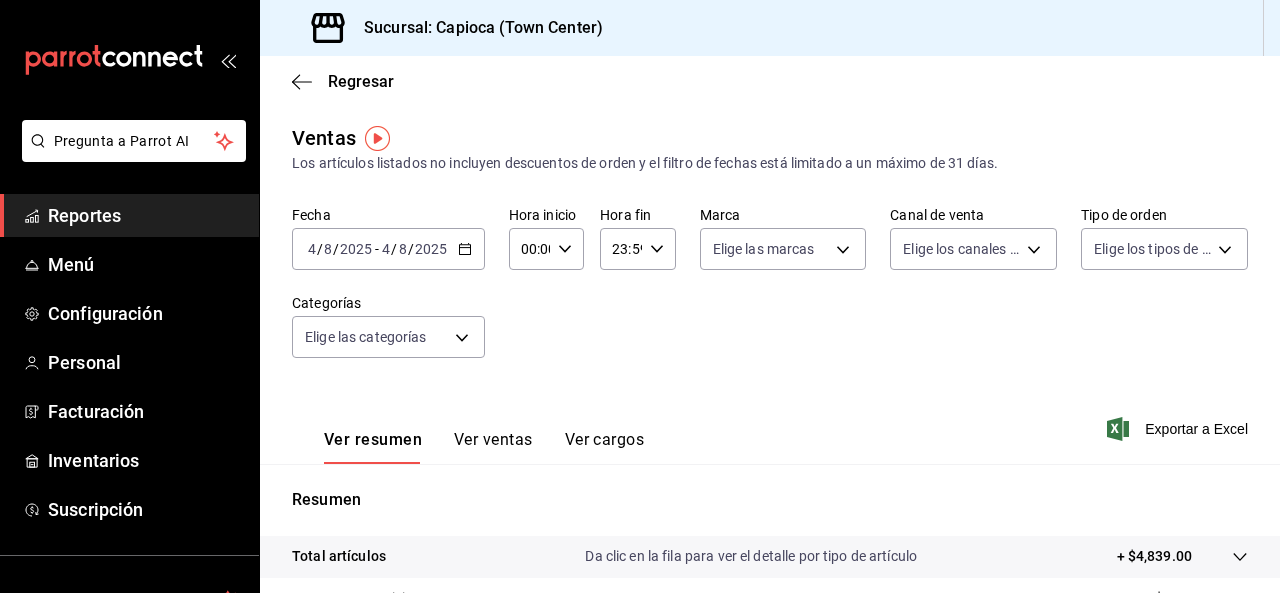 click 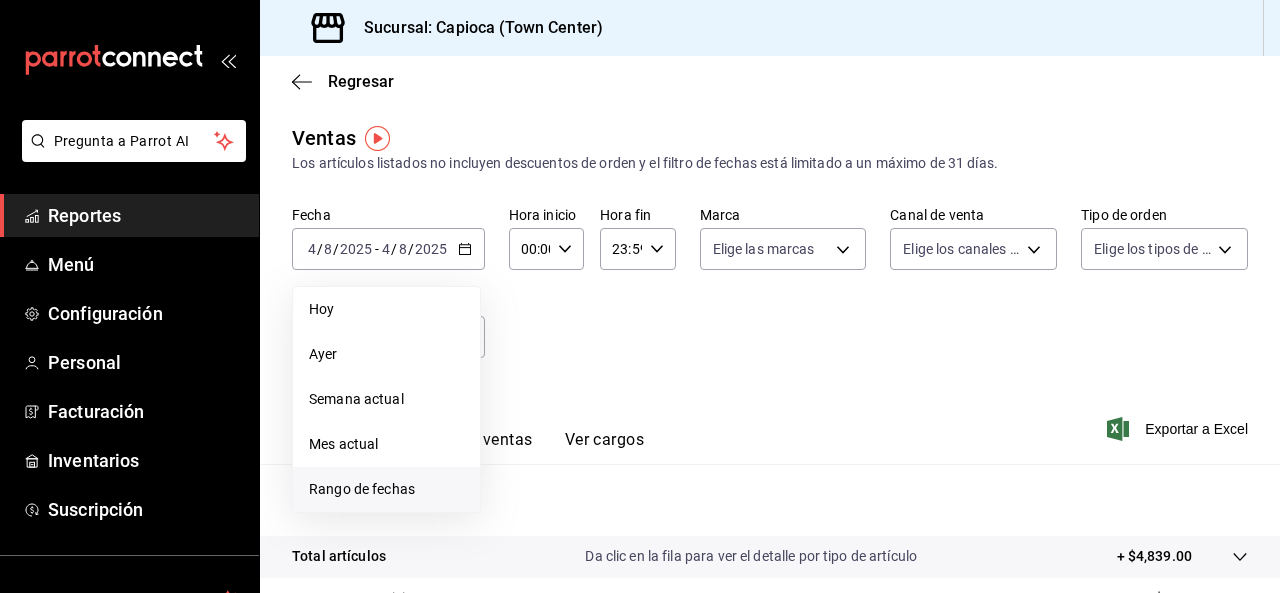 click on "Rango de fechas" at bounding box center [386, 489] 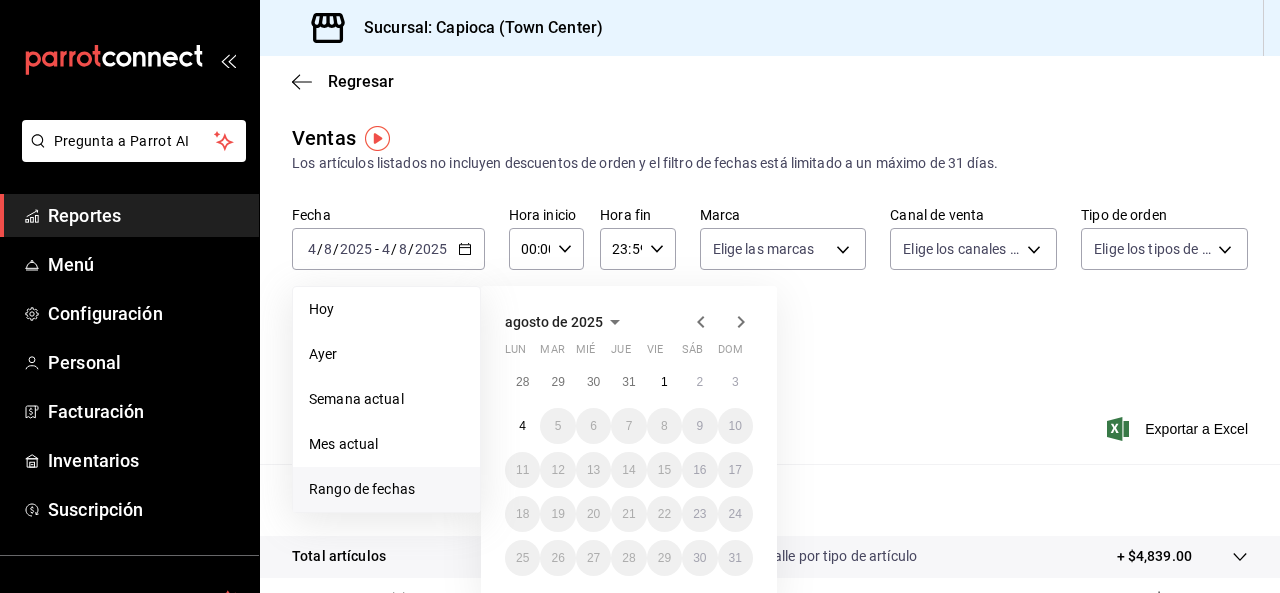 click 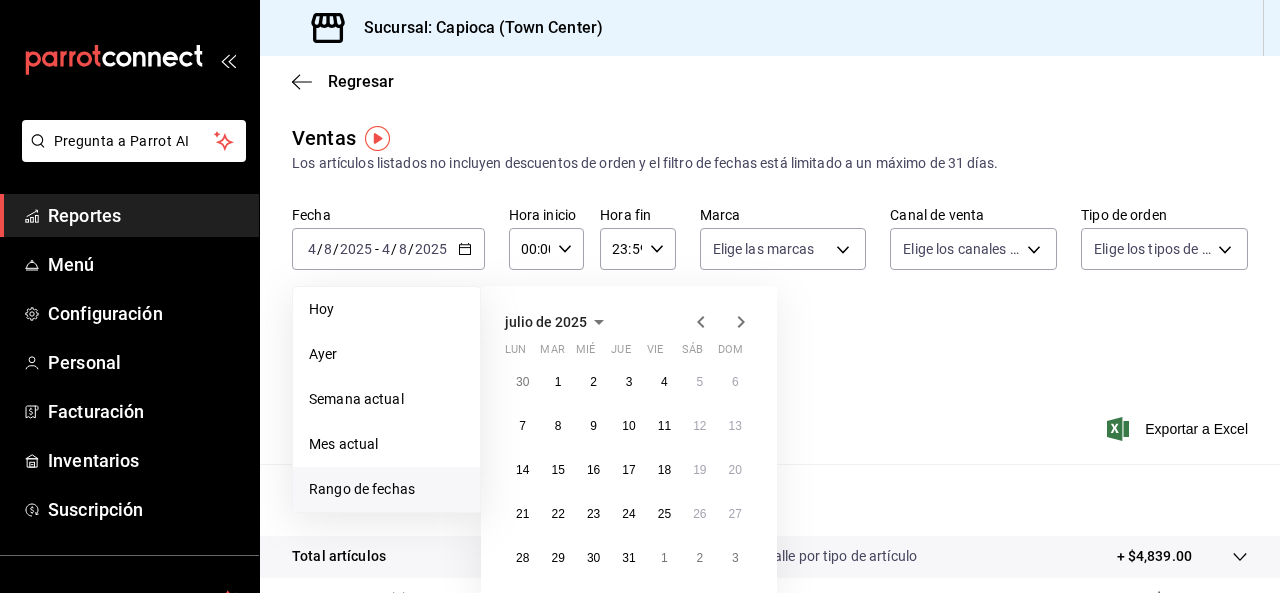click 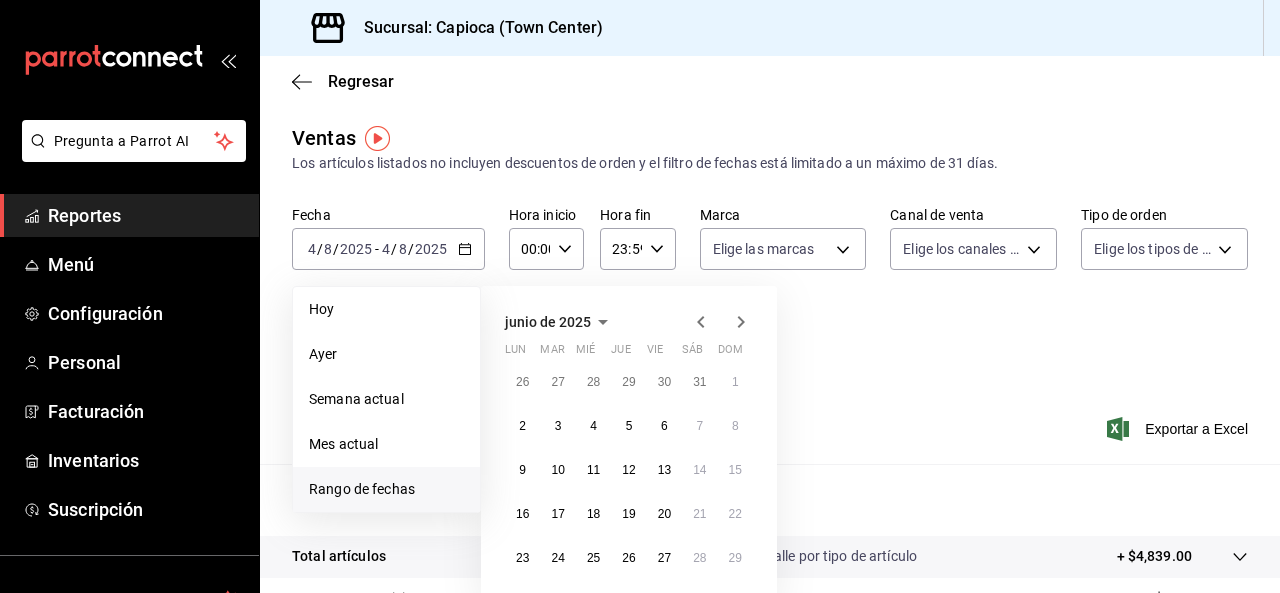 click 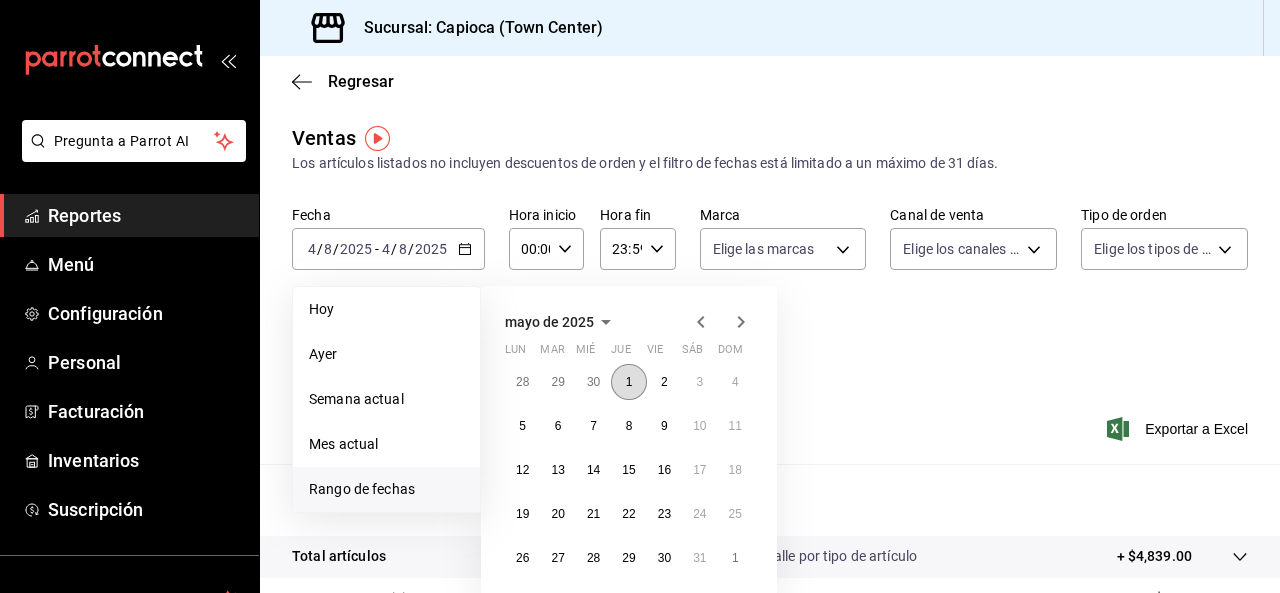 click on "1" at bounding box center [628, 382] 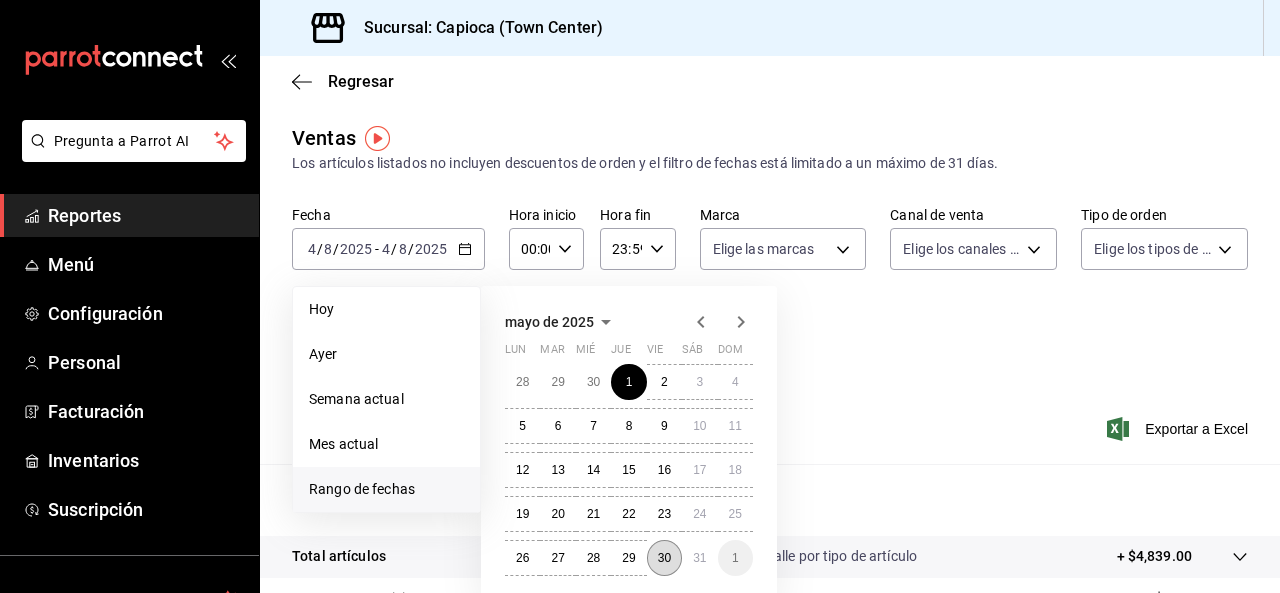 click on "30" at bounding box center [664, 558] 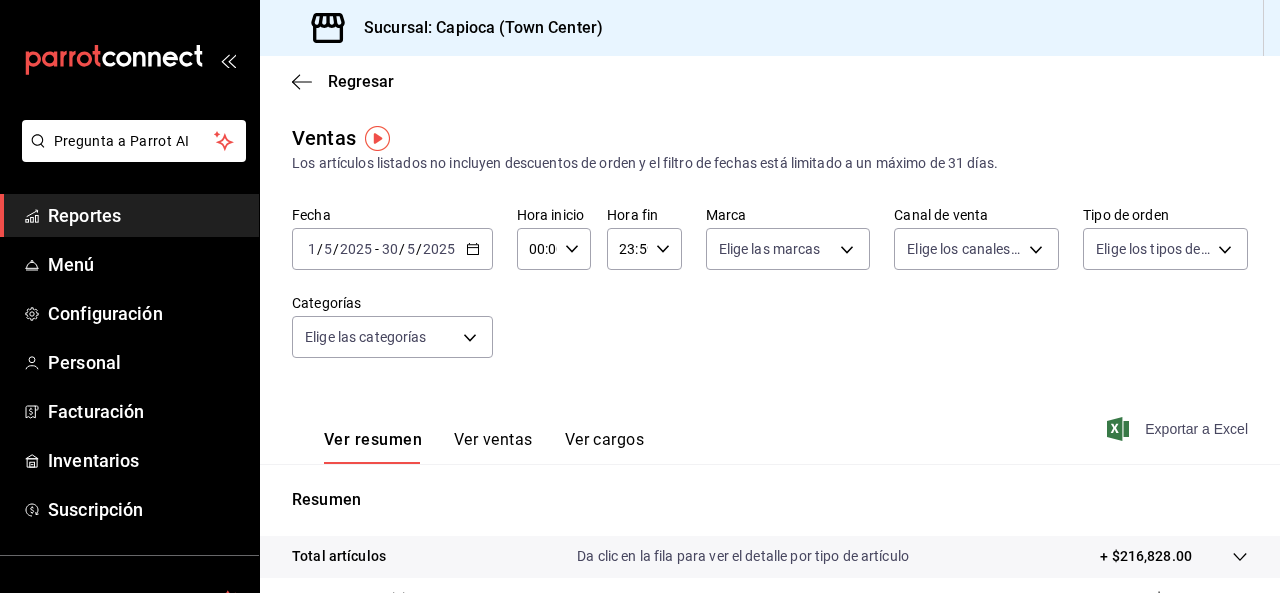 click on "Exportar a Excel" at bounding box center [1179, 429] 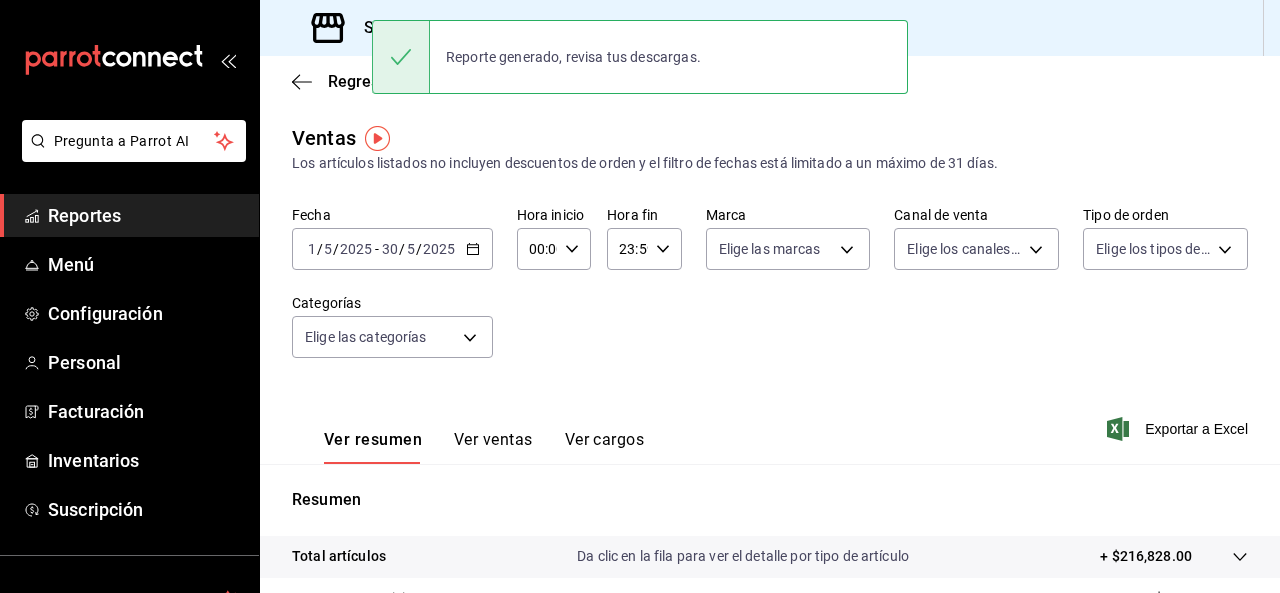click on "2025-05-01 1 / 5 / 2025 - 2025-05-30 30 / 5 / 2025" at bounding box center [392, 249] 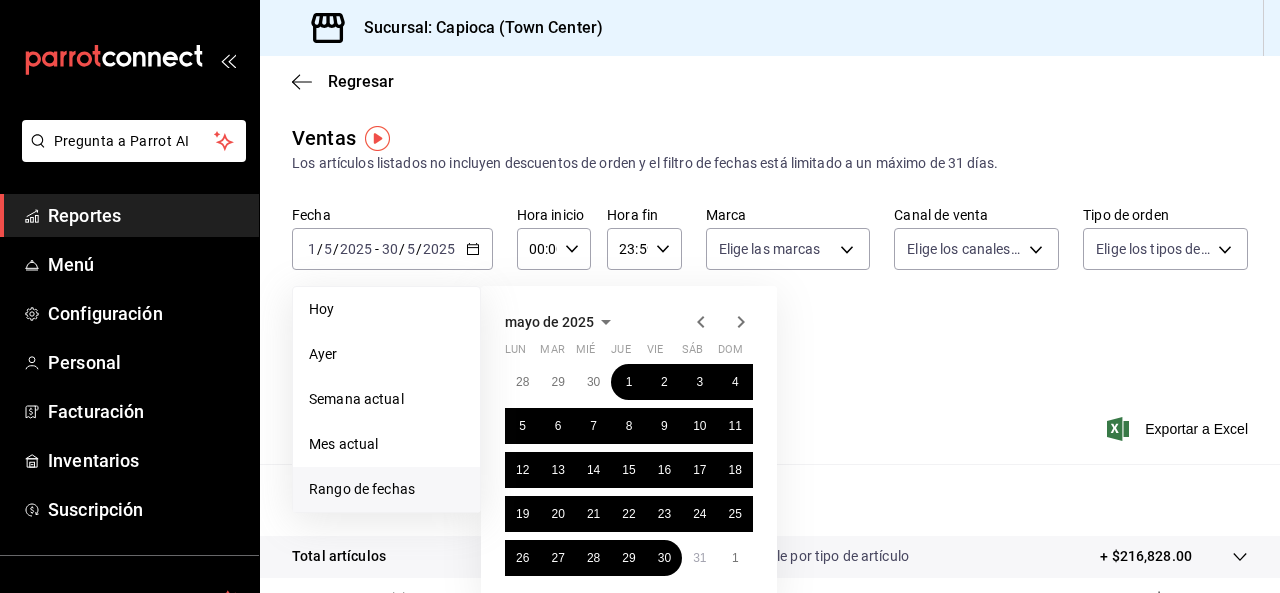 click 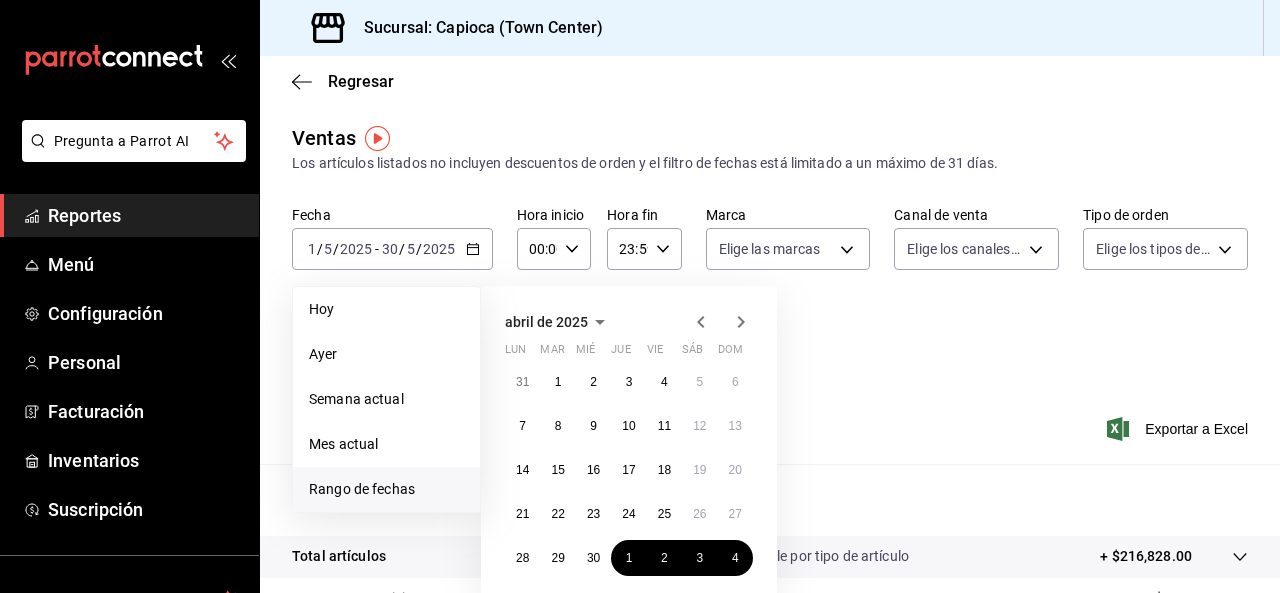 click 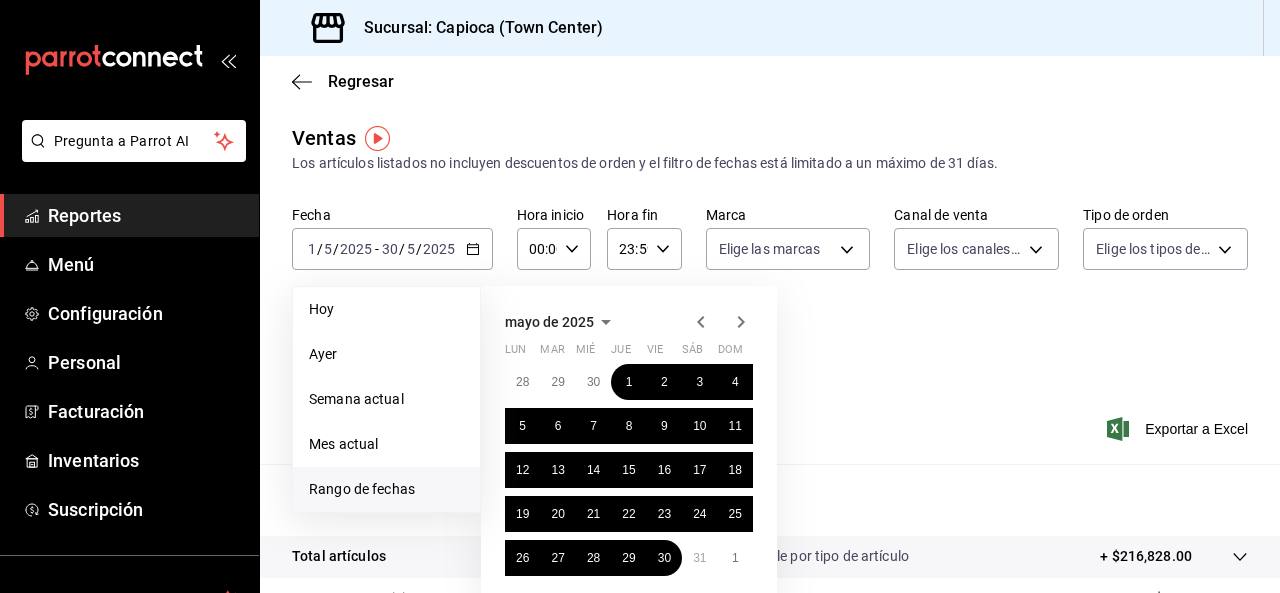click 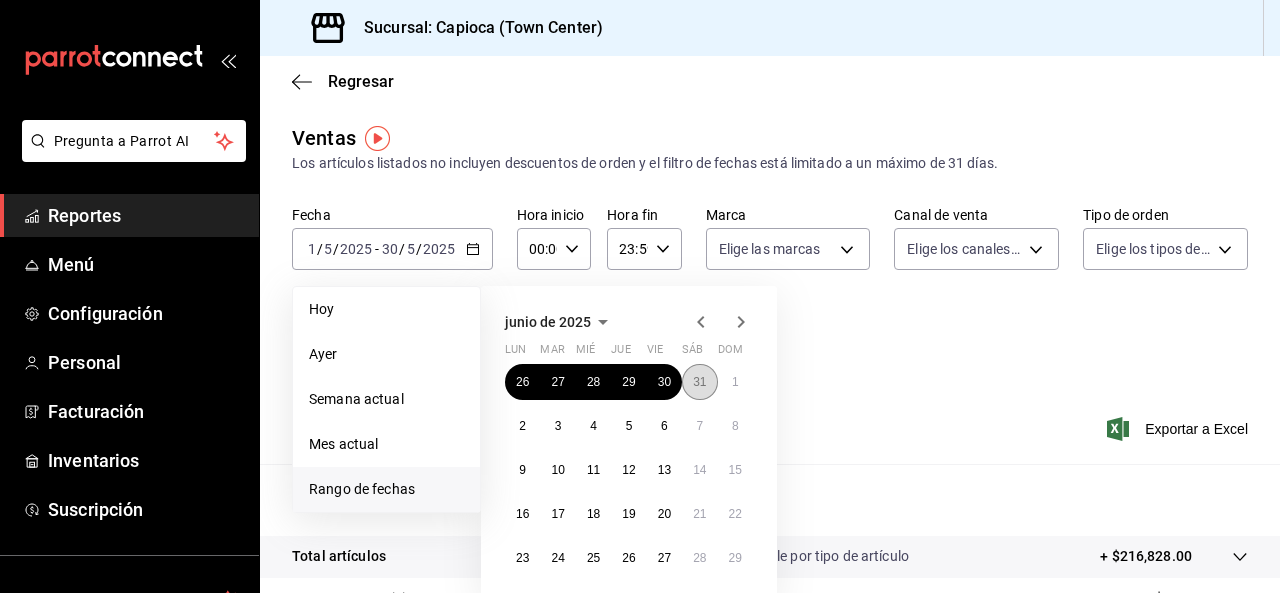 click on "31" at bounding box center (699, 382) 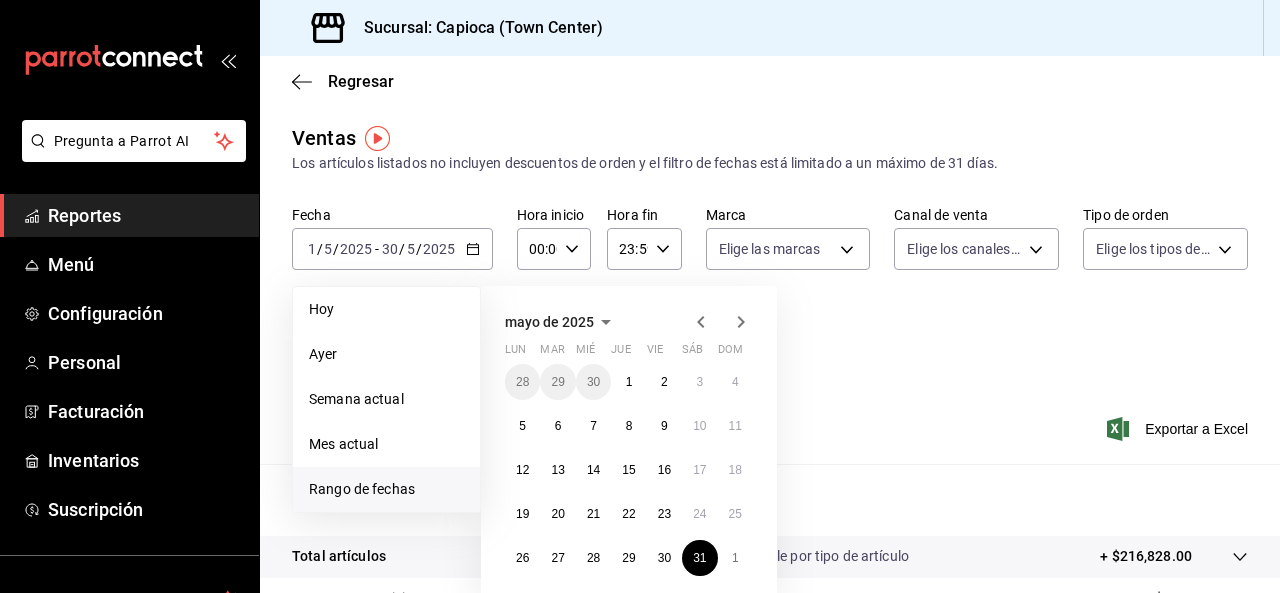 click 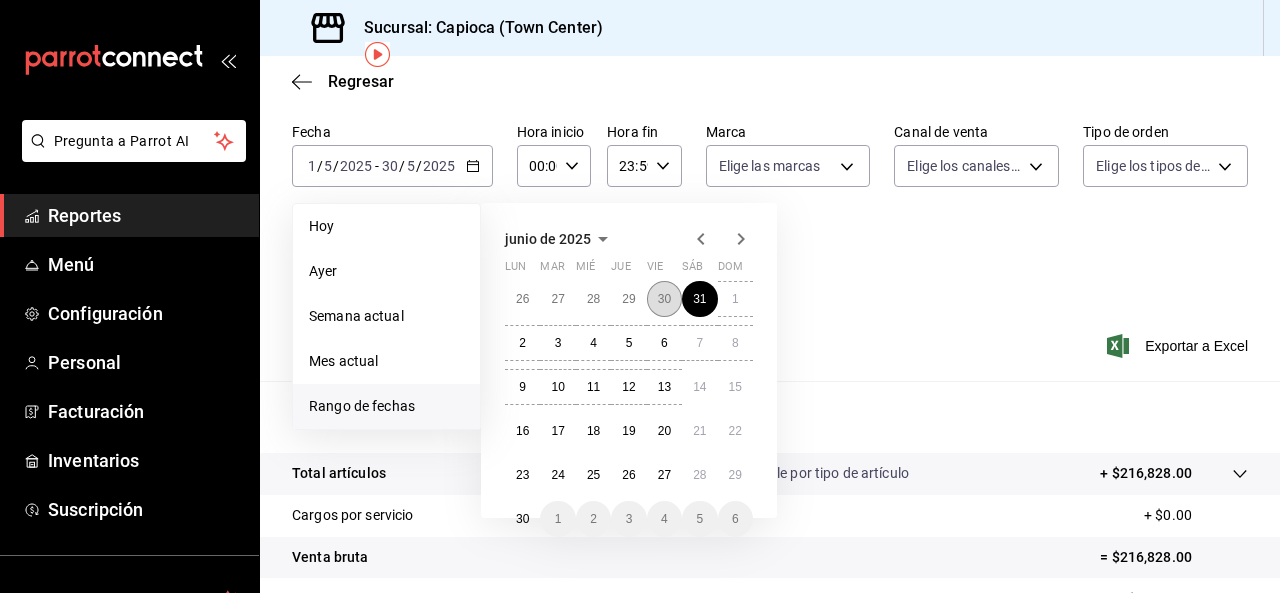scroll, scrollTop: 84, scrollLeft: 0, axis: vertical 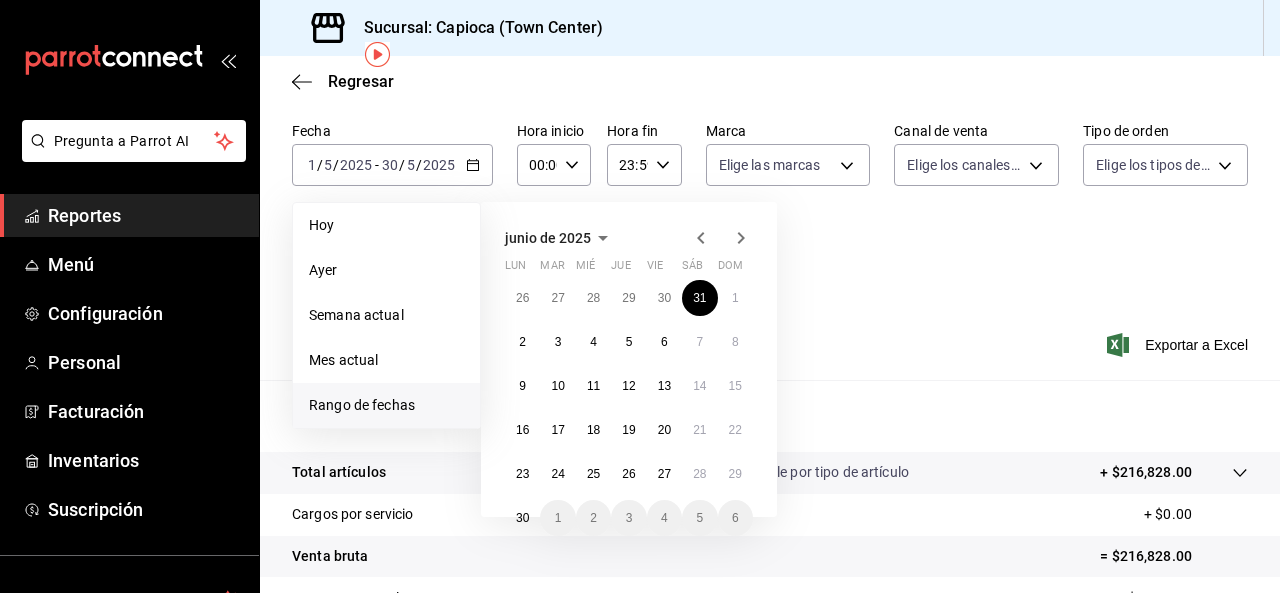 click 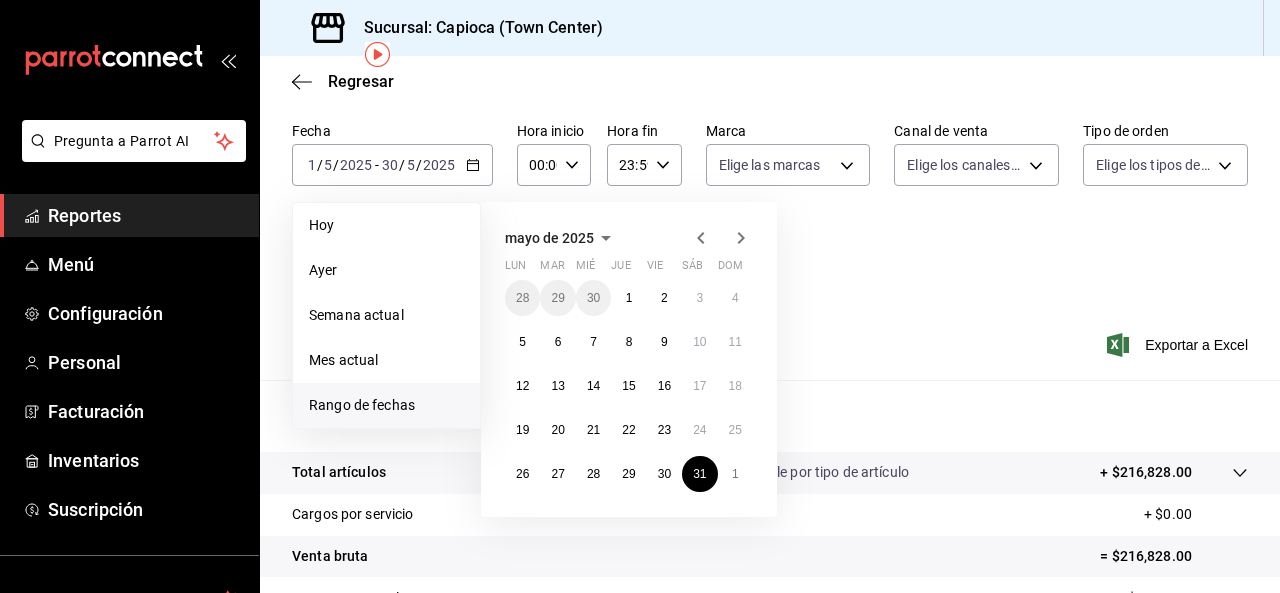 click on "Ver resumen Ver ventas Ver cargos Exportar a Excel" at bounding box center [770, 339] 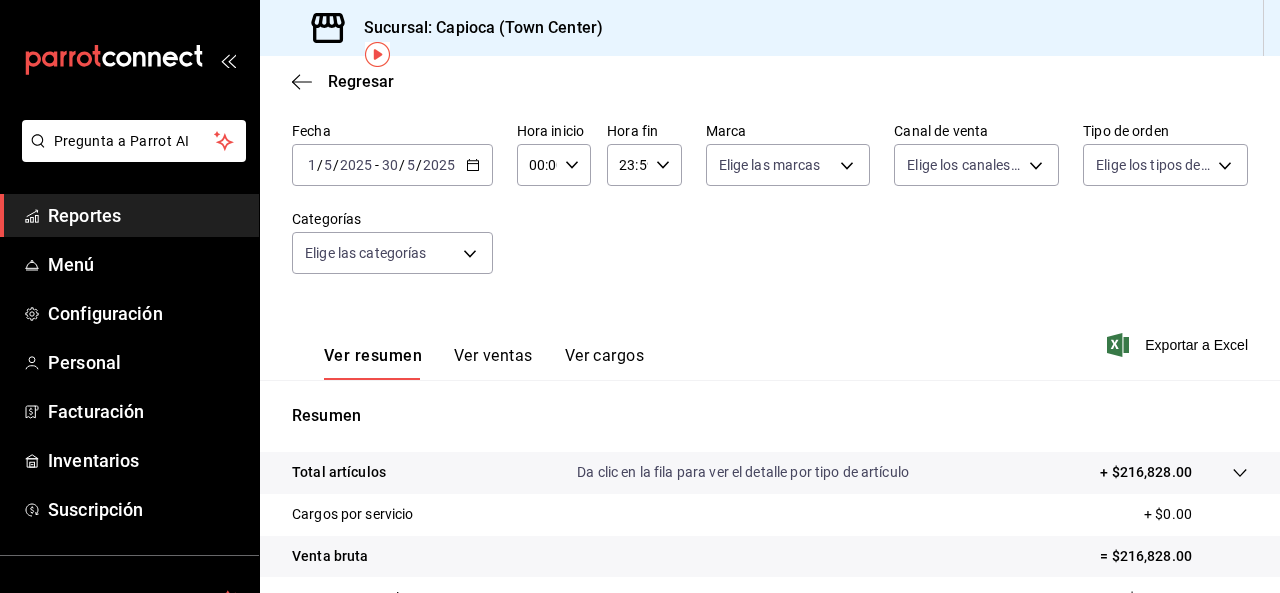 click on "2025-05-01 1 / 5 / 2025 - 2025-05-30 30 / 5 / 2025" at bounding box center [392, 165] 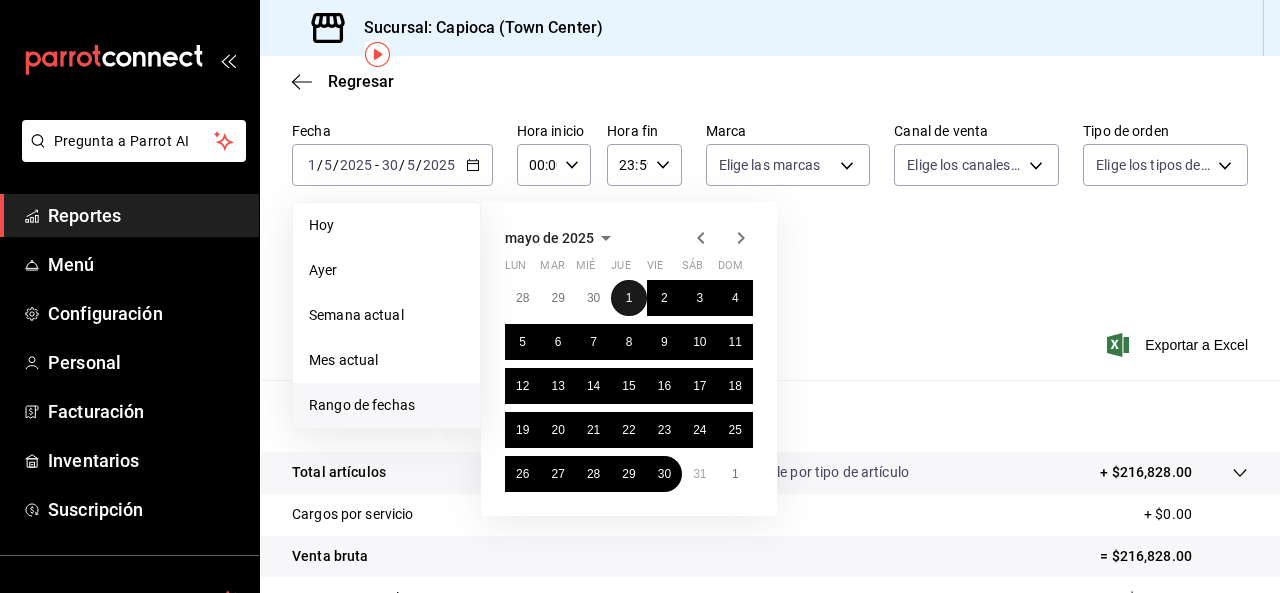 click on "1" at bounding box center [629, 298] 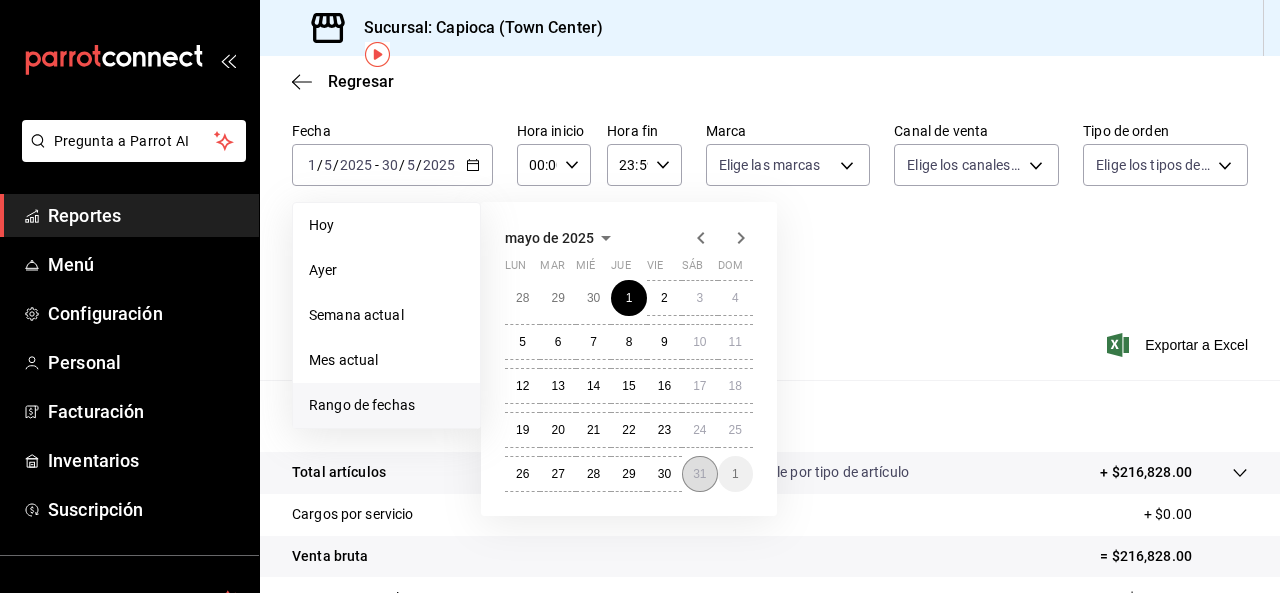 click on "31" at bounding box center [699, 474] 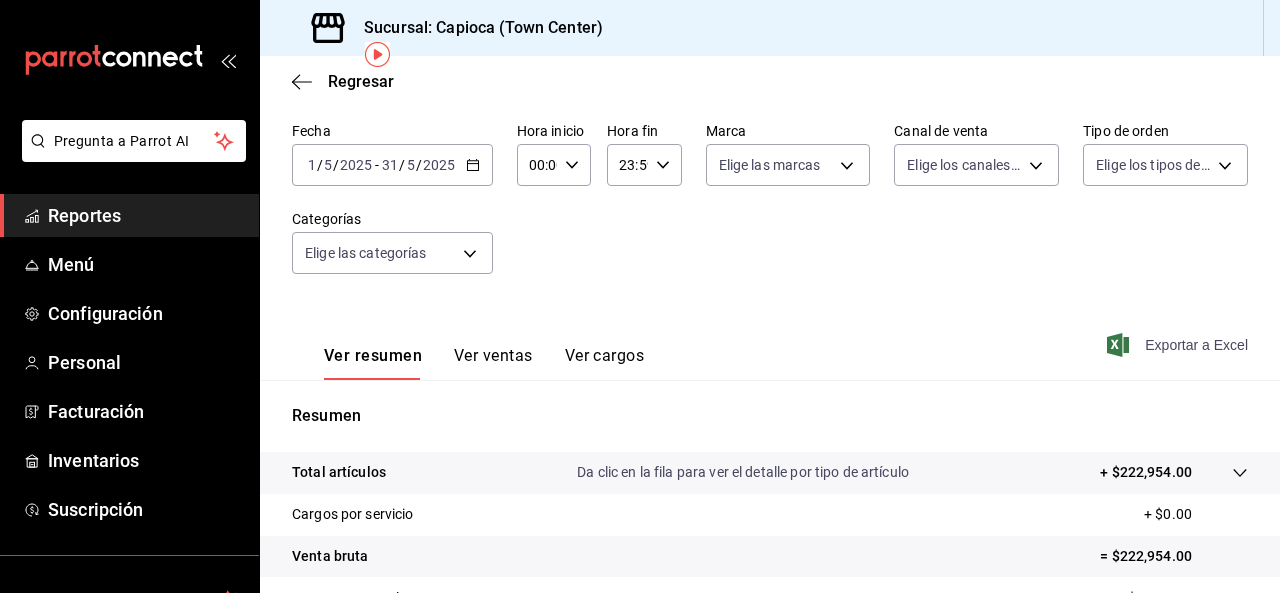 click on "Exportar a Excel" at bounding box center (1179, 345) 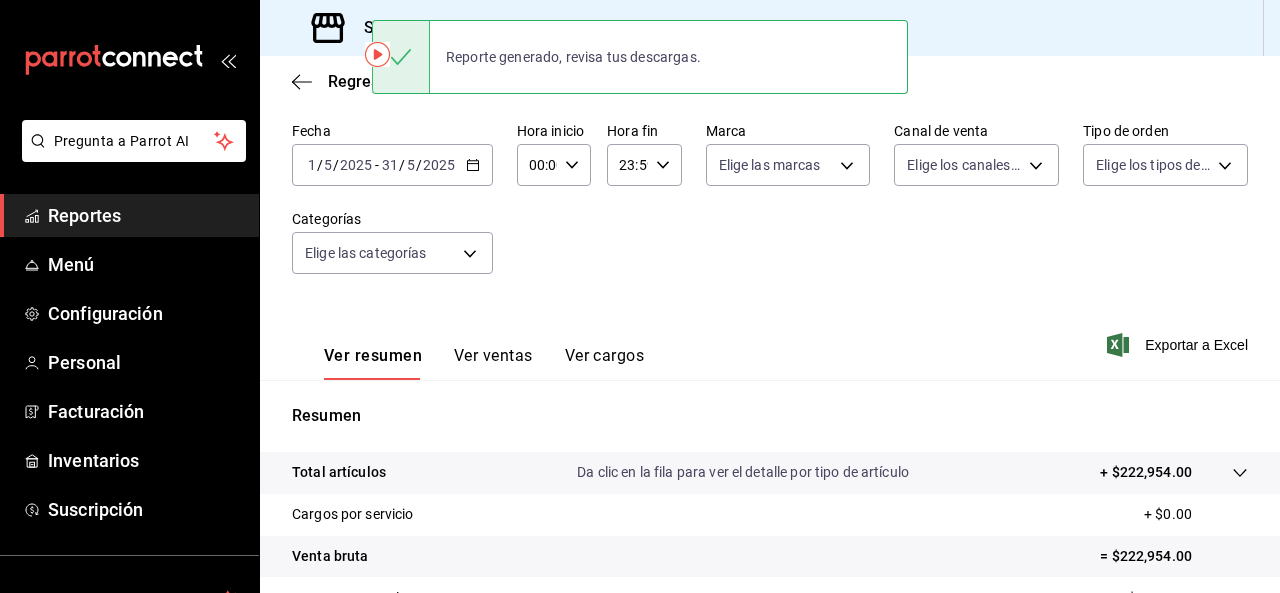 click 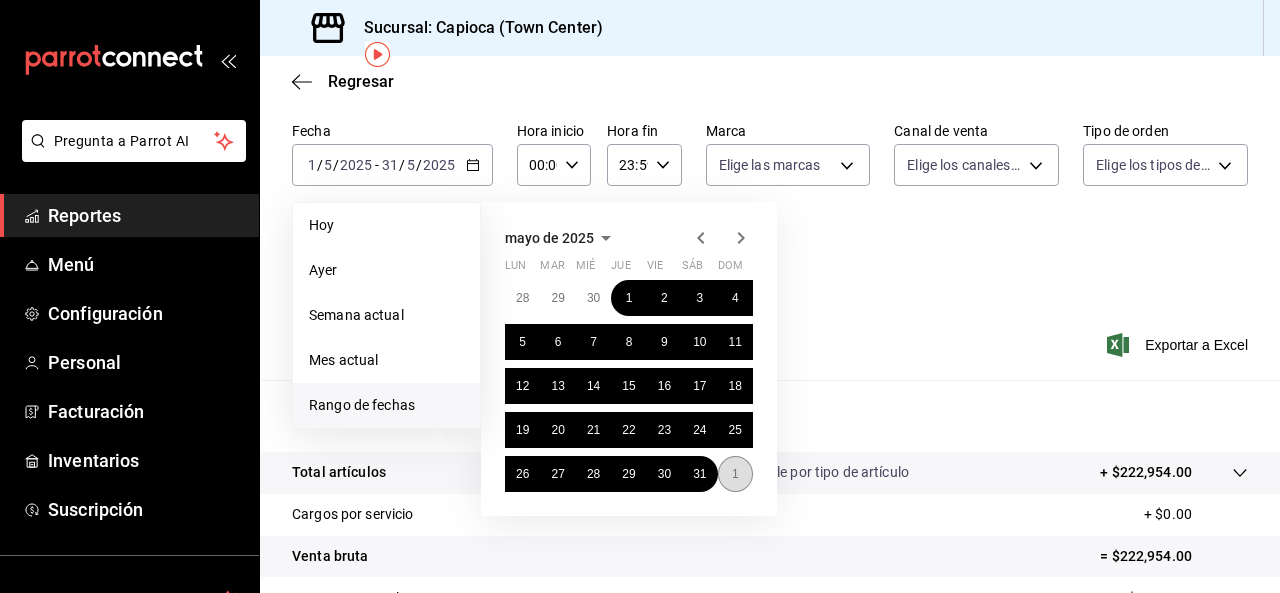 click on "1" at bounding box center [735, 474] 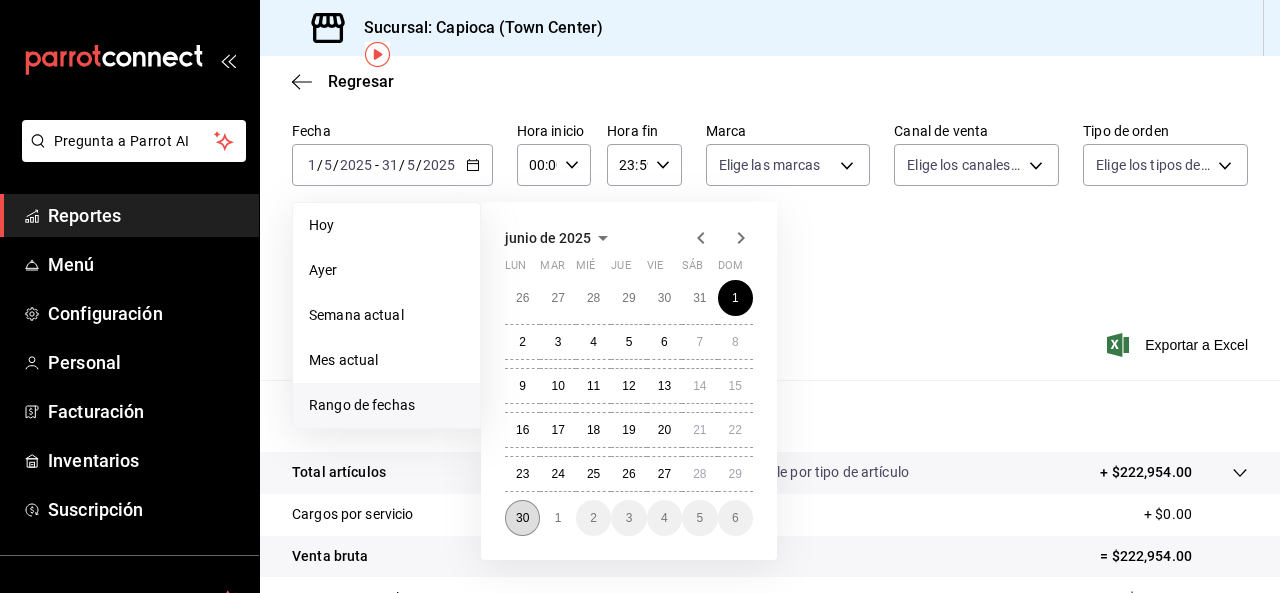 click on "30" at bounding box center [522, 518] 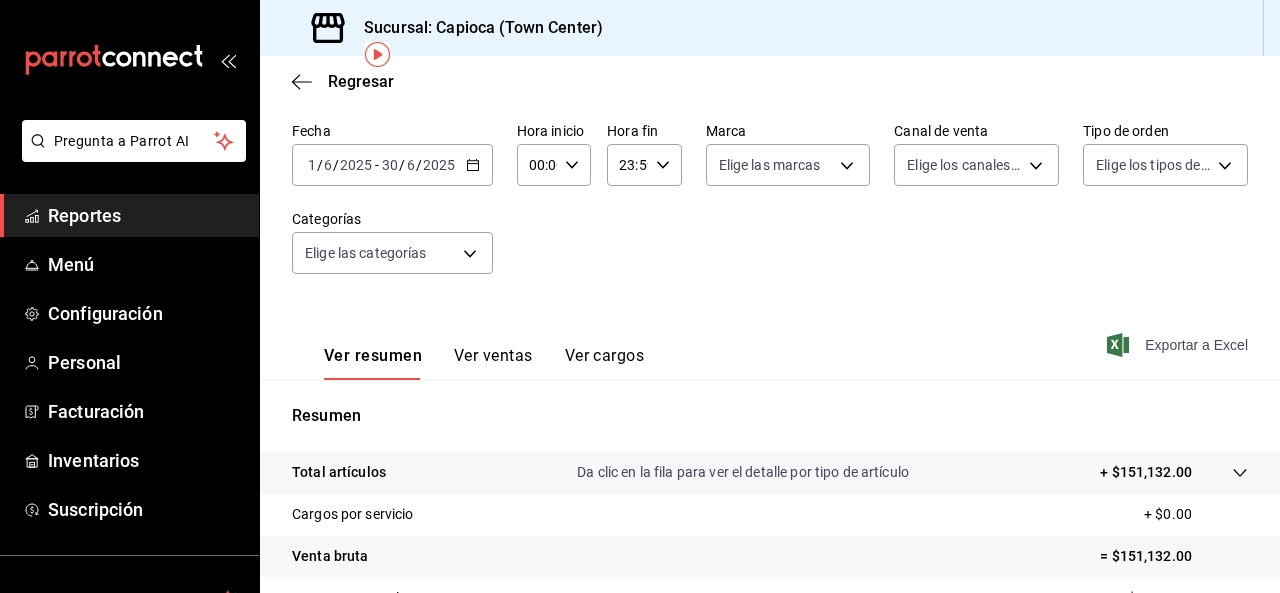 click on "Exportar a Excel" at bounding box center [1179, 345] 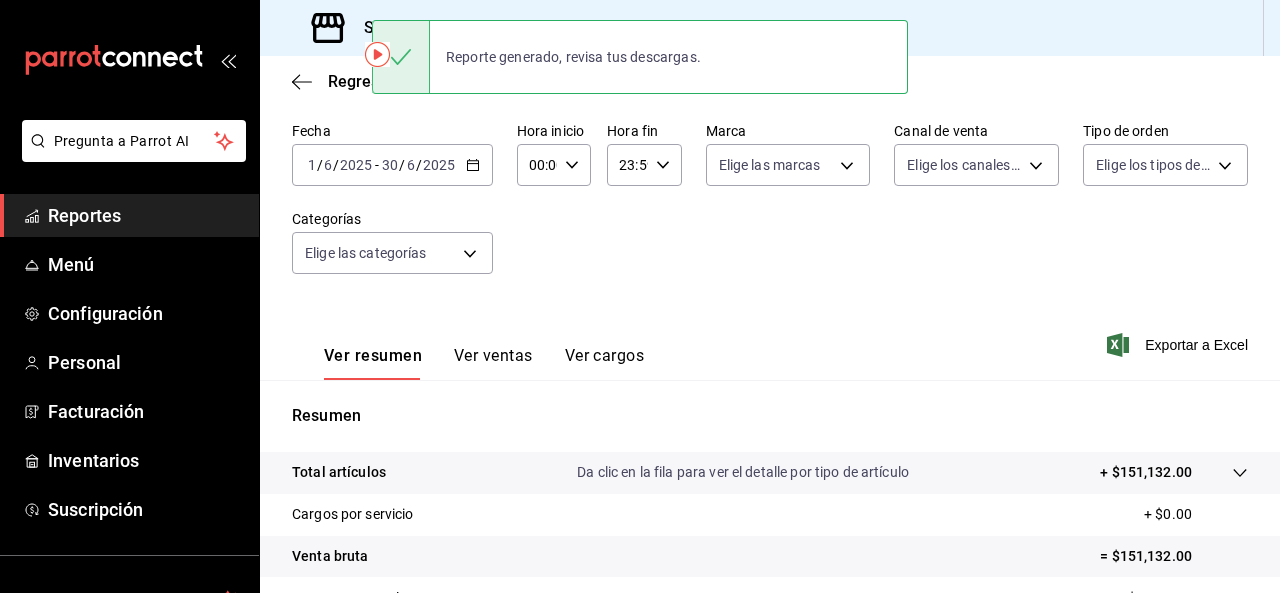 click 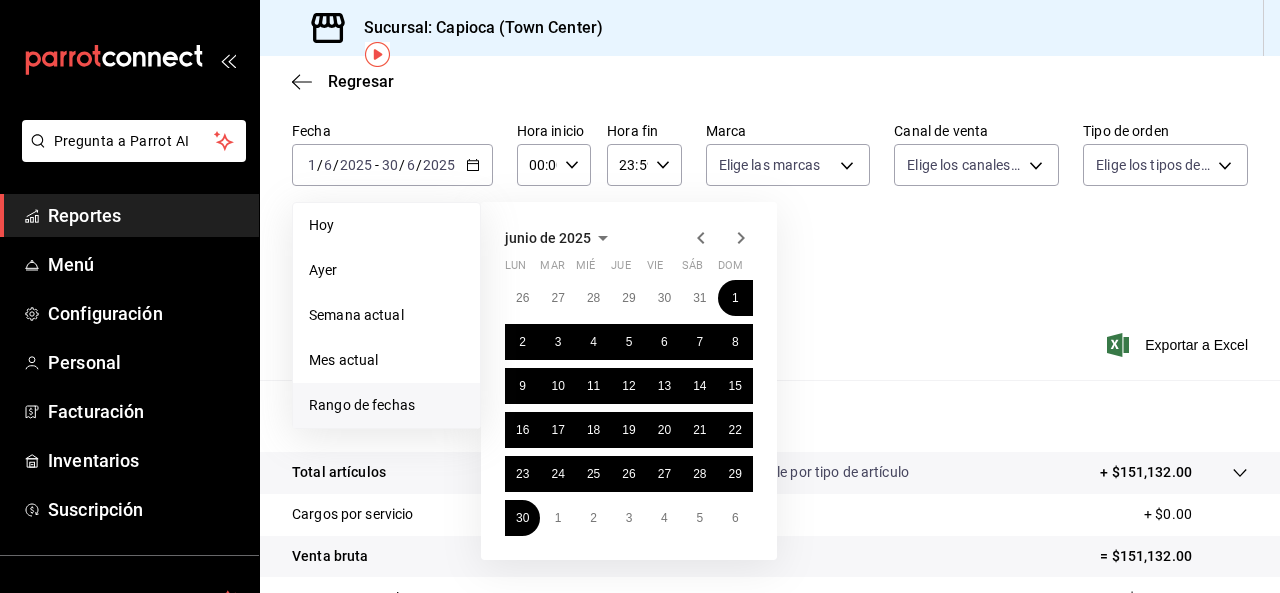 click 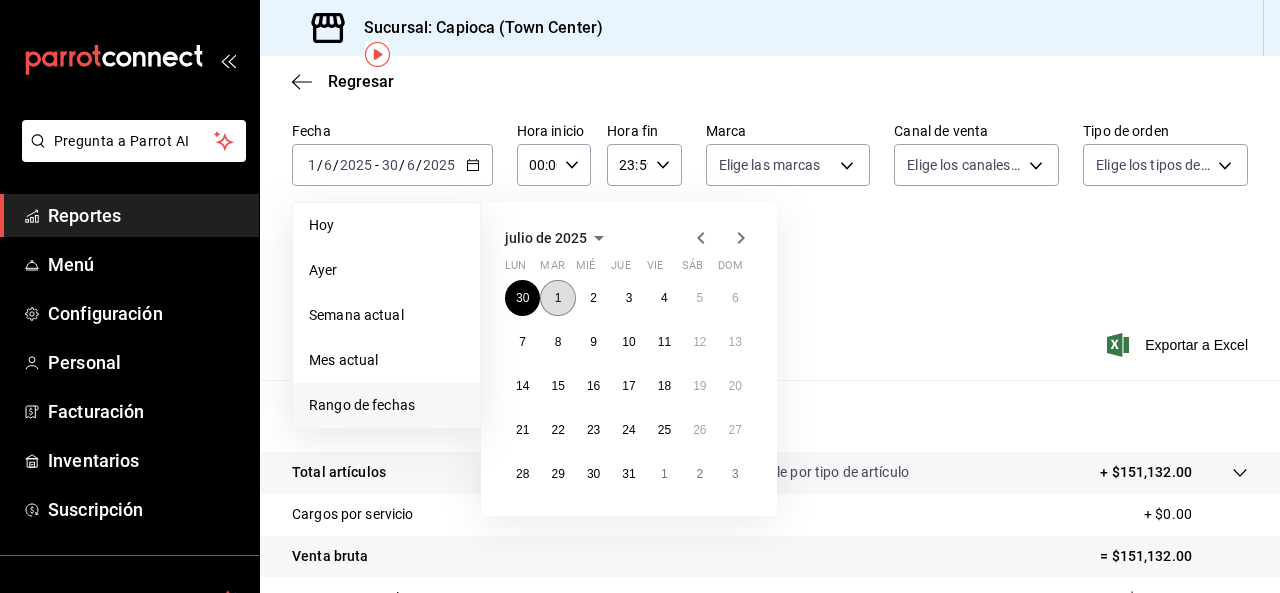 click on "1" at bounding box center [557, 298] 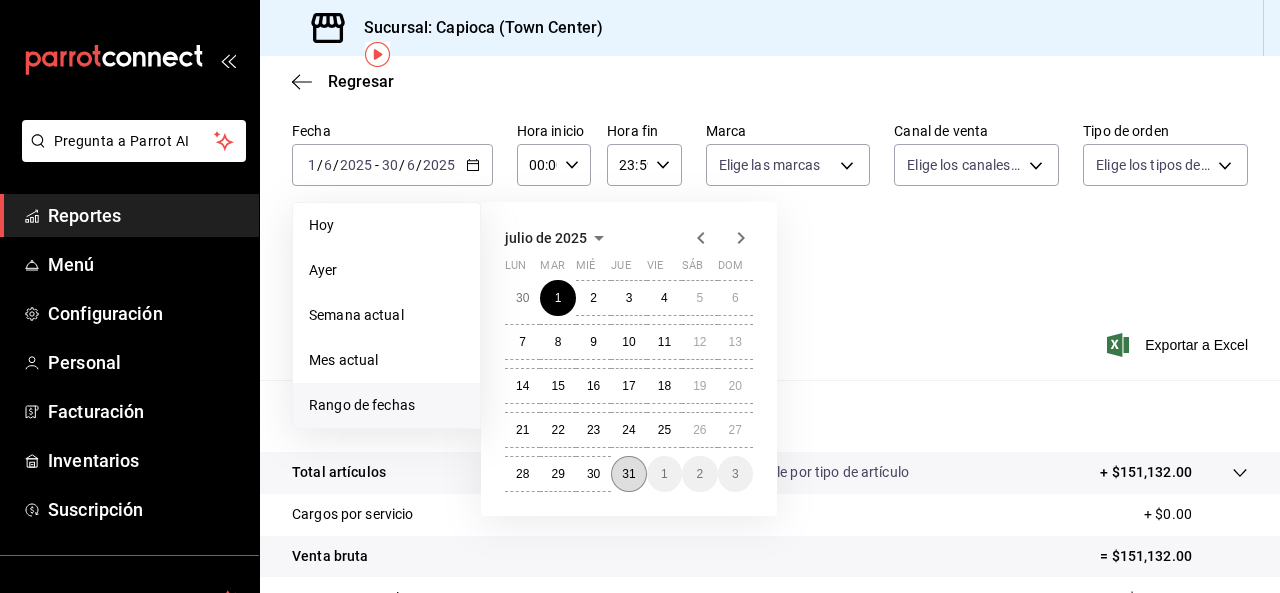 click on "31" at bounding box center (628, 474) 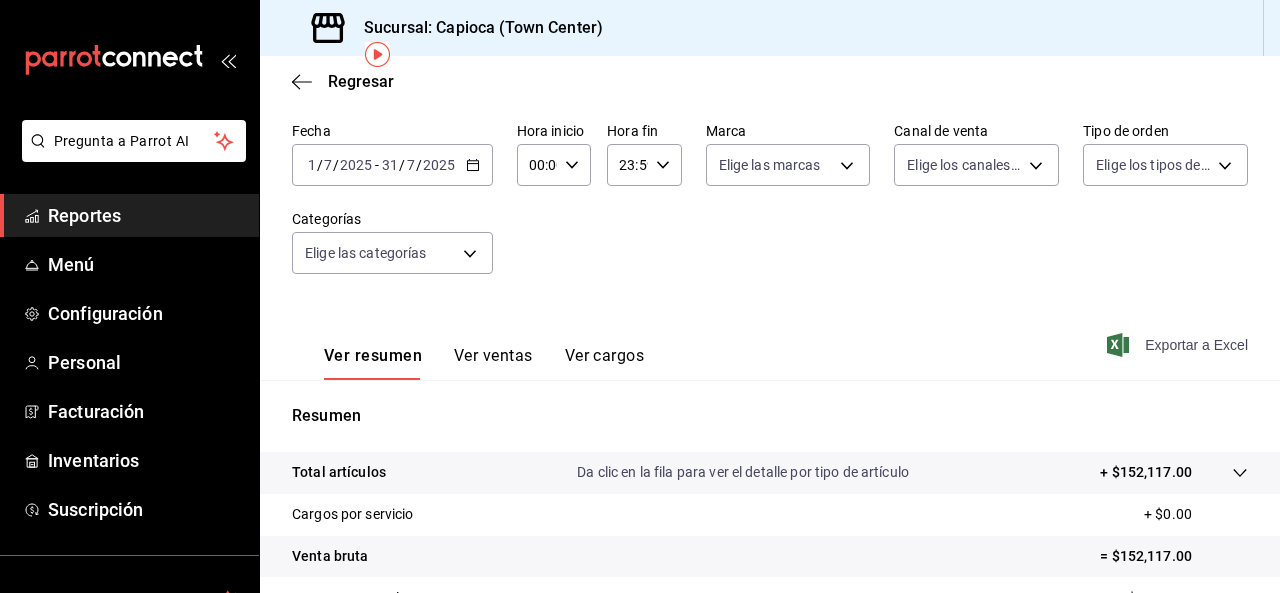 click on "Exportar a Excel" at bounding box center (1179, 345) 